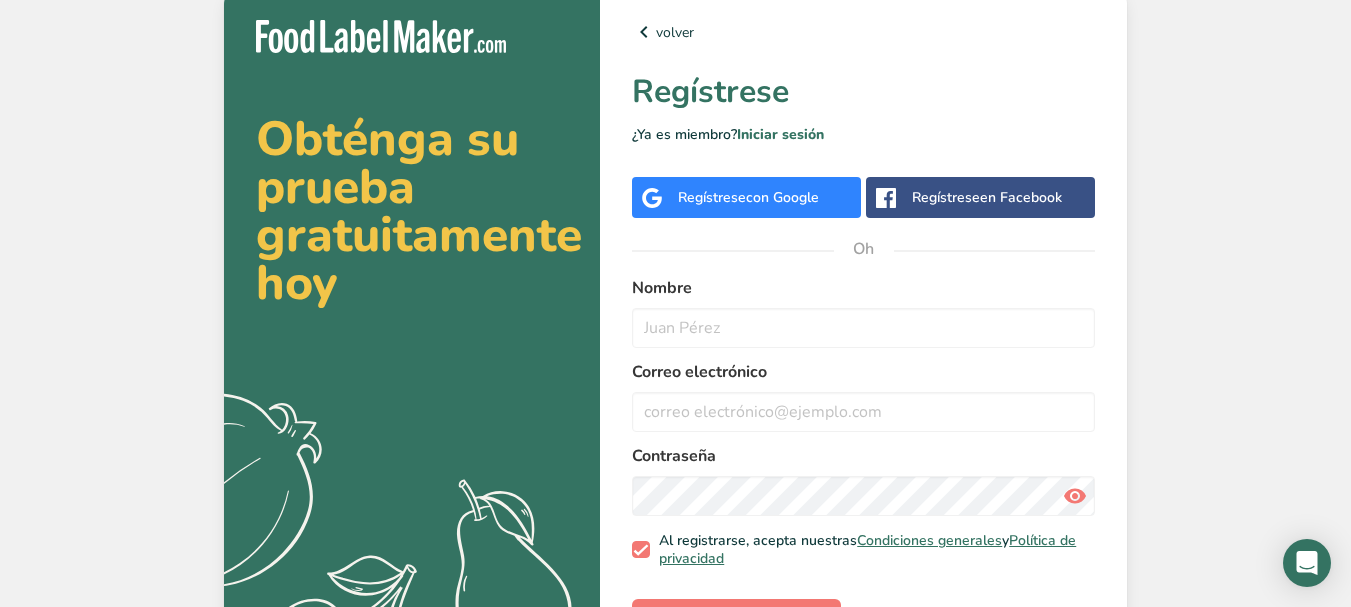 scroll, scrollTop: 0, scrollLeft: 0, axis: both 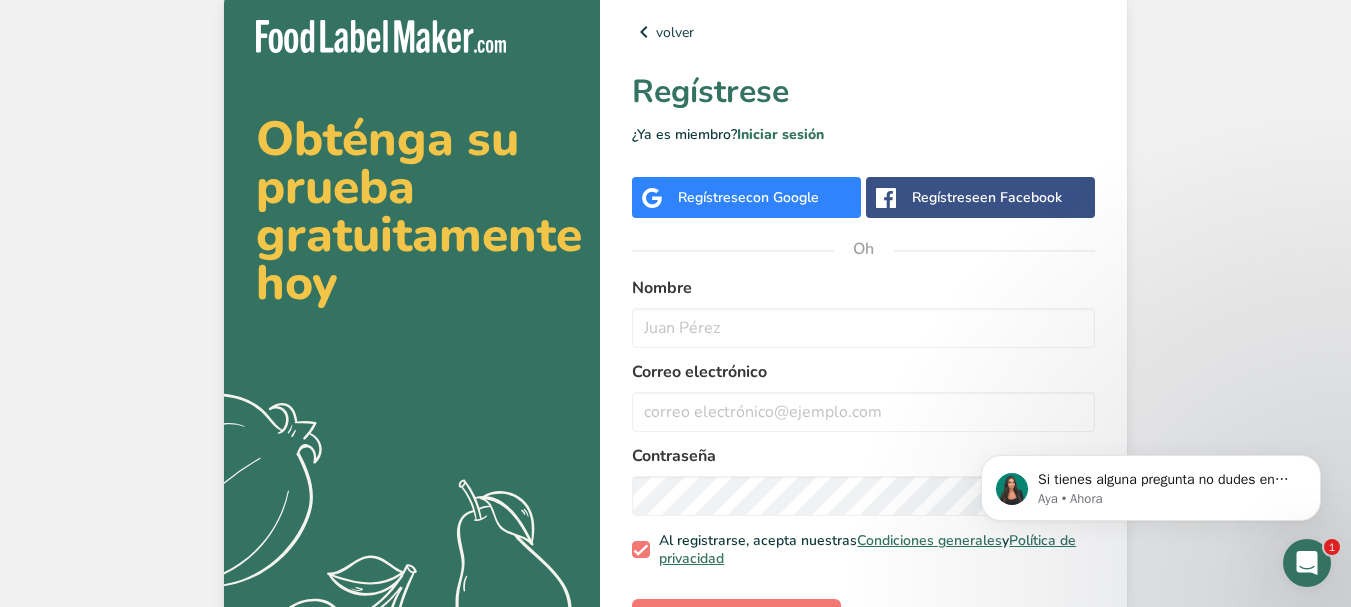 click on "con Google" at bounding box center [782, 197] 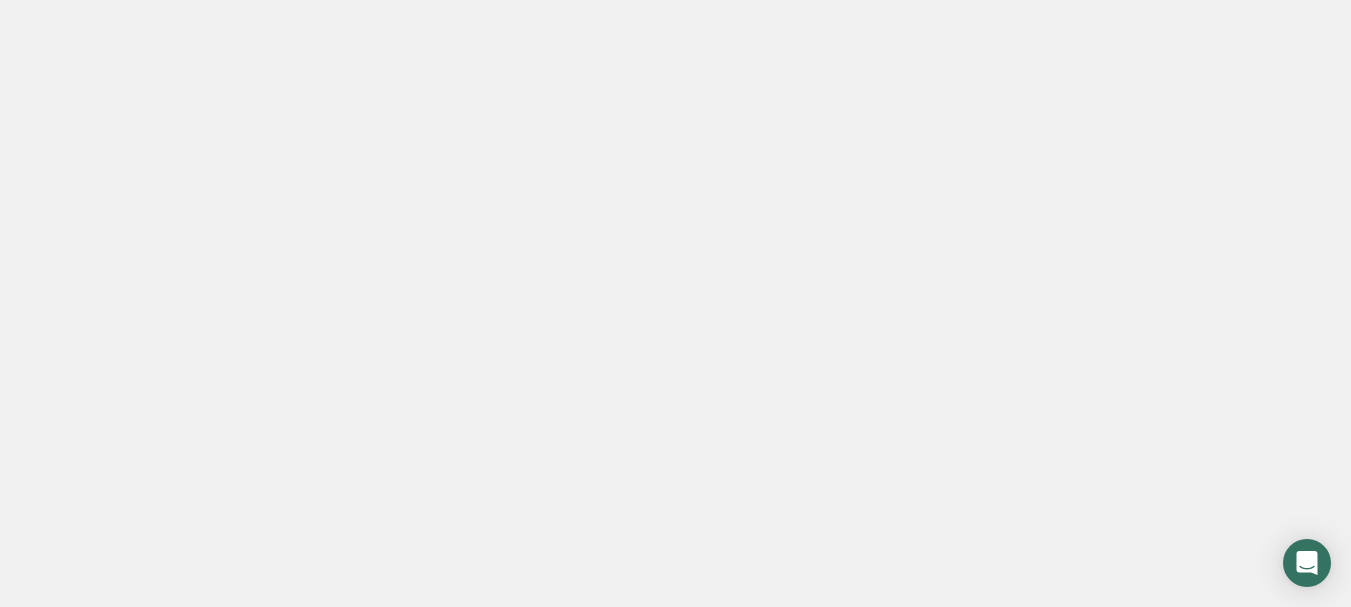 scroll, scrollTop: 0, scrollLeft: 0, axis: both 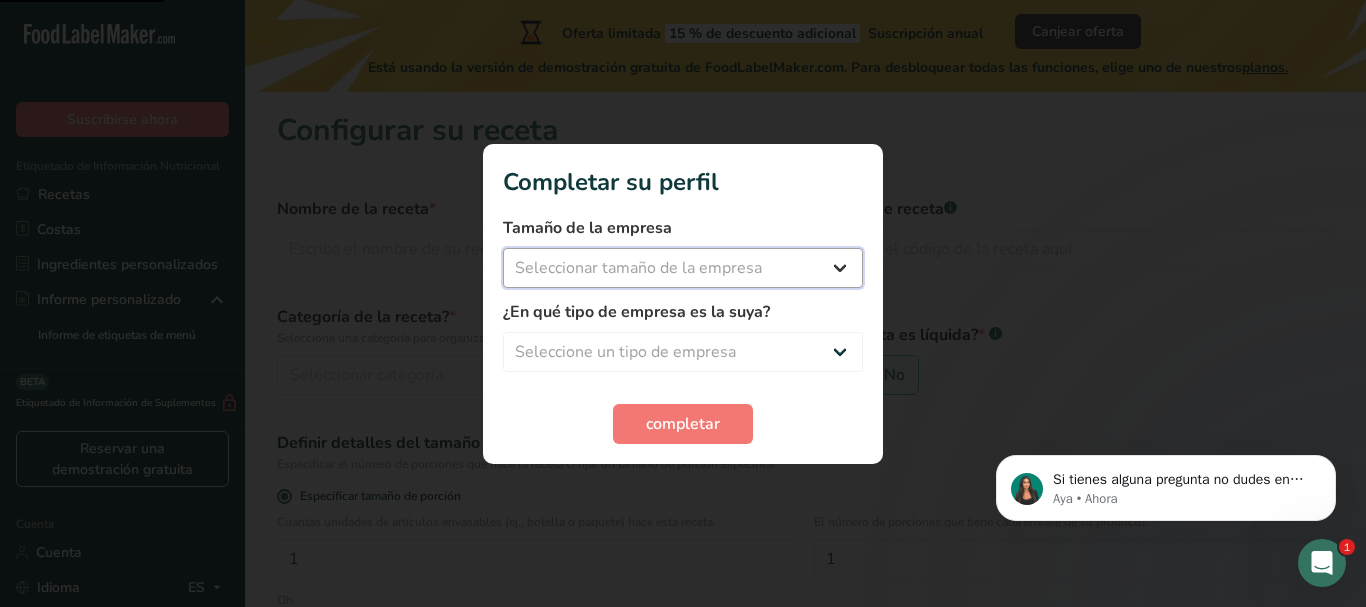 click on "Seleccionar tamaño de la empresa
Menos de 10 empleados
De 10 a 50 empleados
De 51 a 500 empleados
Más de 500 empleados" at bounding box center [683, 268] 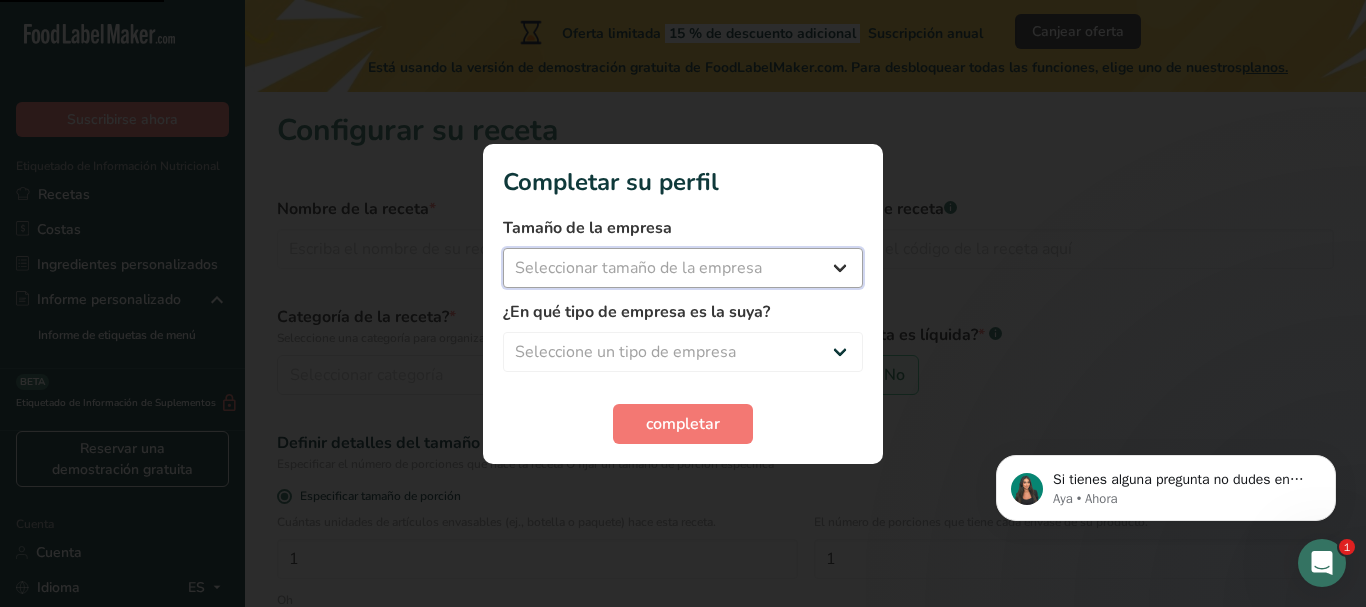 select on "1" 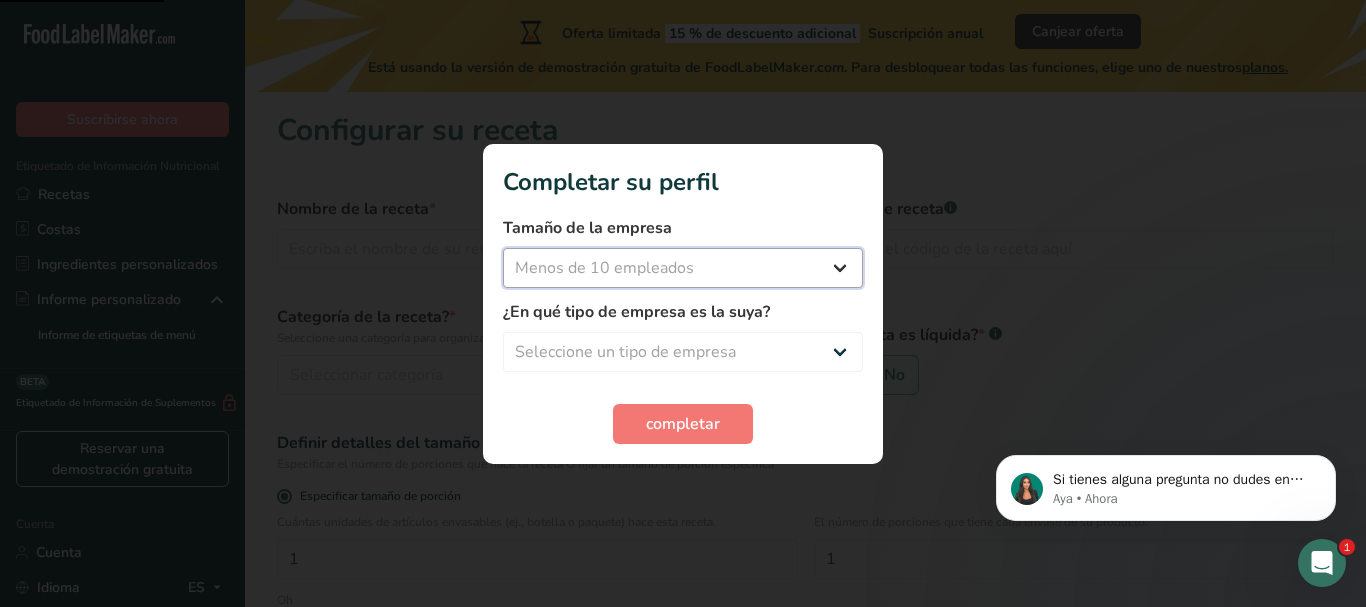 click on "Seleccionar tamaño de la empresa
Menos de 10 empleados
De 10 a 50 empleados
De 51 a 500 empleados
Más de 500 empleados" at bounding box center (683, 268) 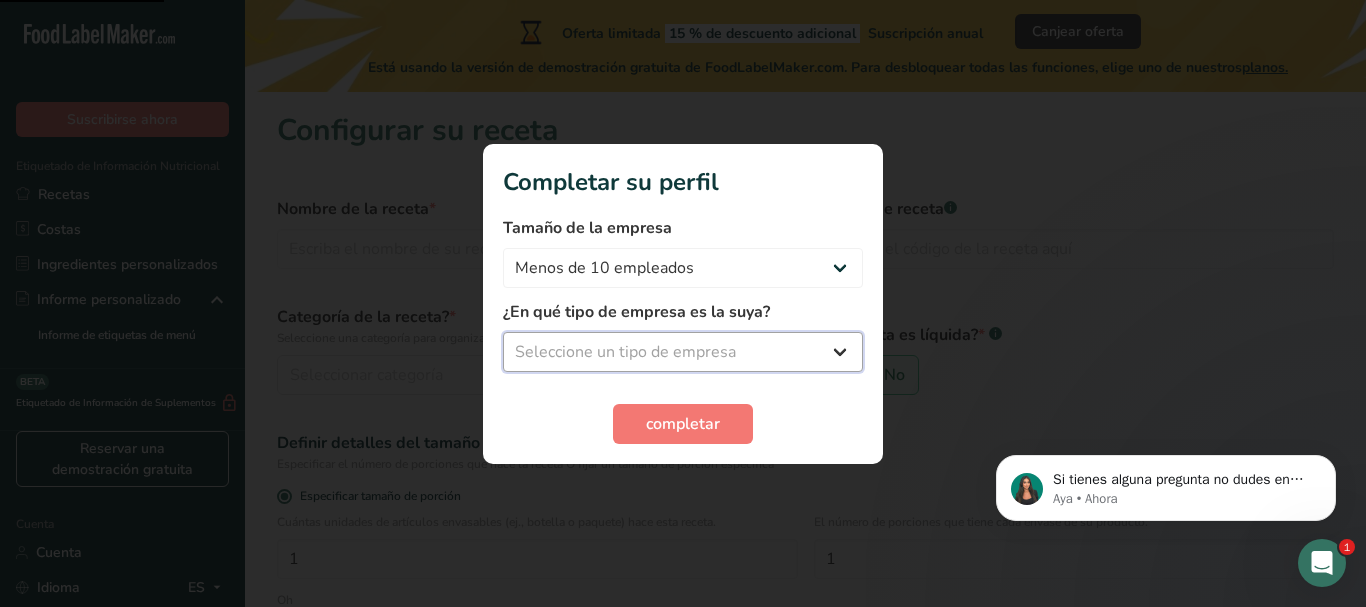 click on "Seleccione un tipo de empresa
Fabricante de alimentos envasados
Restaurante y cafetería
Panadería
Empresa de comidas preparadas y cáterin
Nutricionista
Bloguero gastronómico
Entrenador personal
Otro" at bounding box center (683, 352) 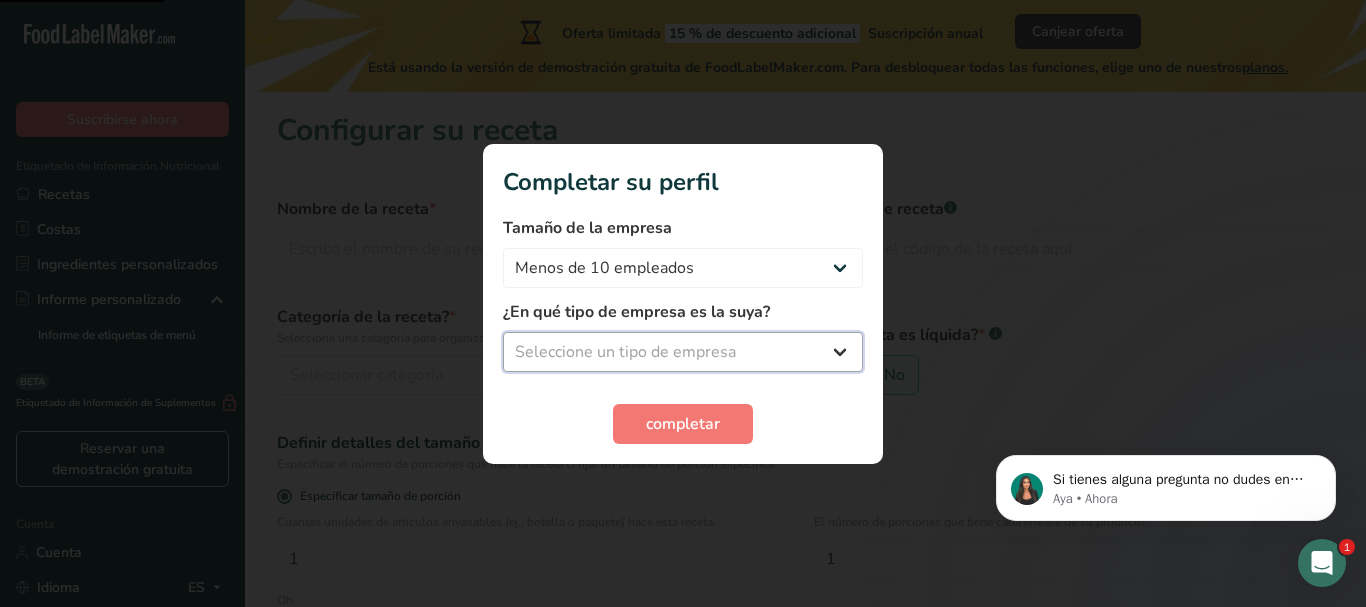 select on "5" 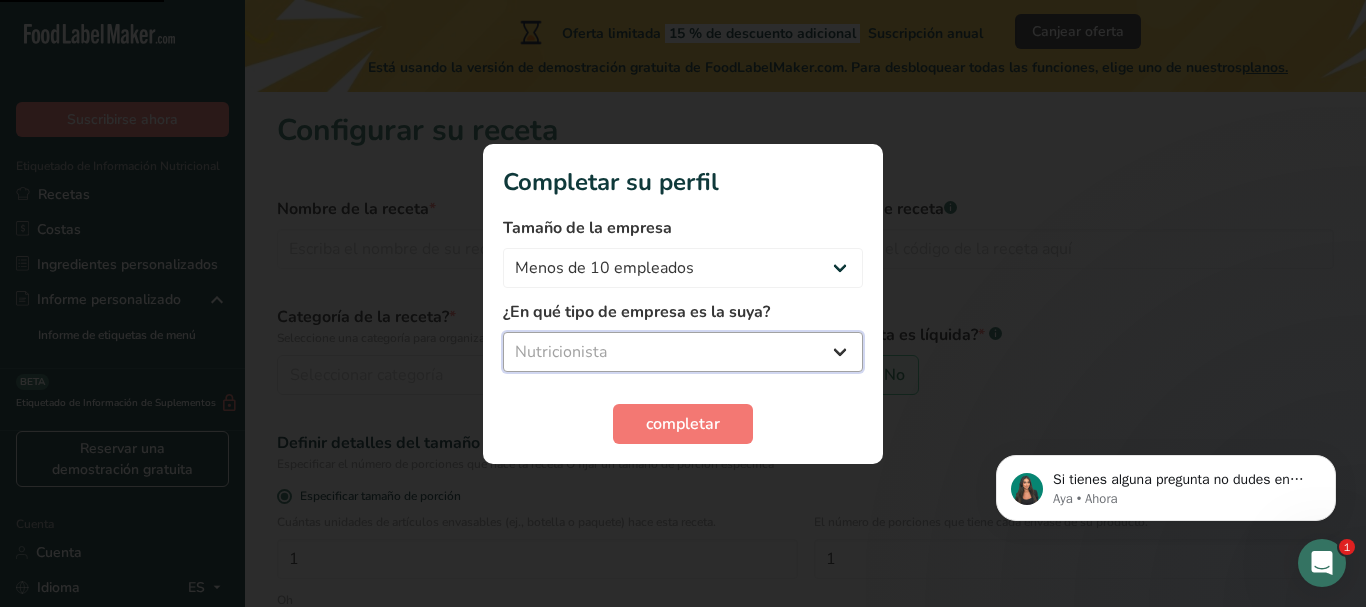 click on "Seleccione un tipo de empresa
Fabricante de alimentos envasados
Restaurante y cafetería
Panadería
Empresa de comidas preparadas y cáterin
Nutricionista
Bloguero gastronómico
Entrenador personal
Otro" at bounding box center [683, 352] 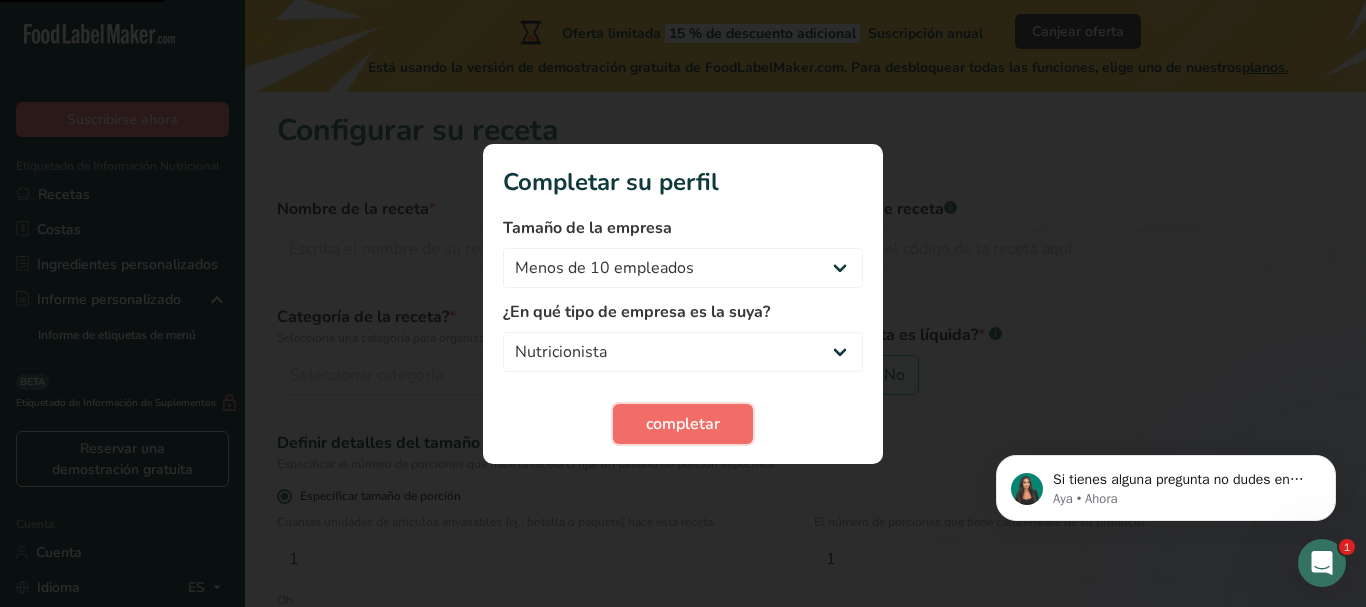 click on "completar" at bounding box center (683, 424) 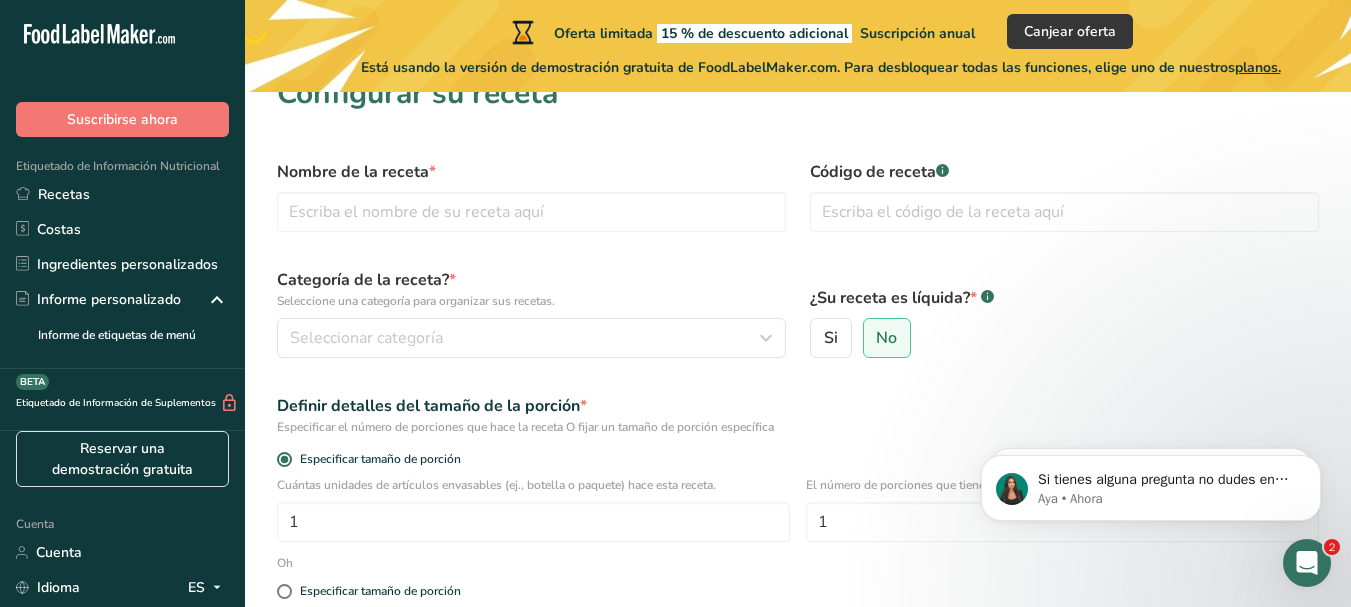 scroll, scrollTop: 0, scrollLeft: 0, axis: both 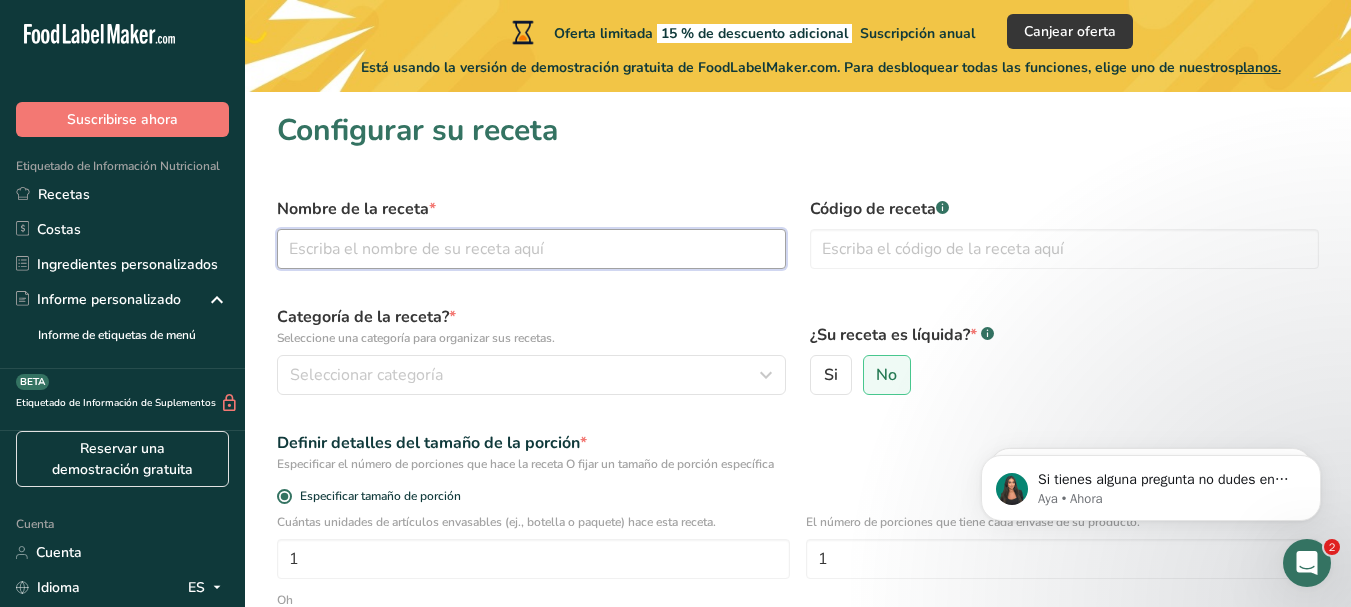 click at bounding box center (531, 249) 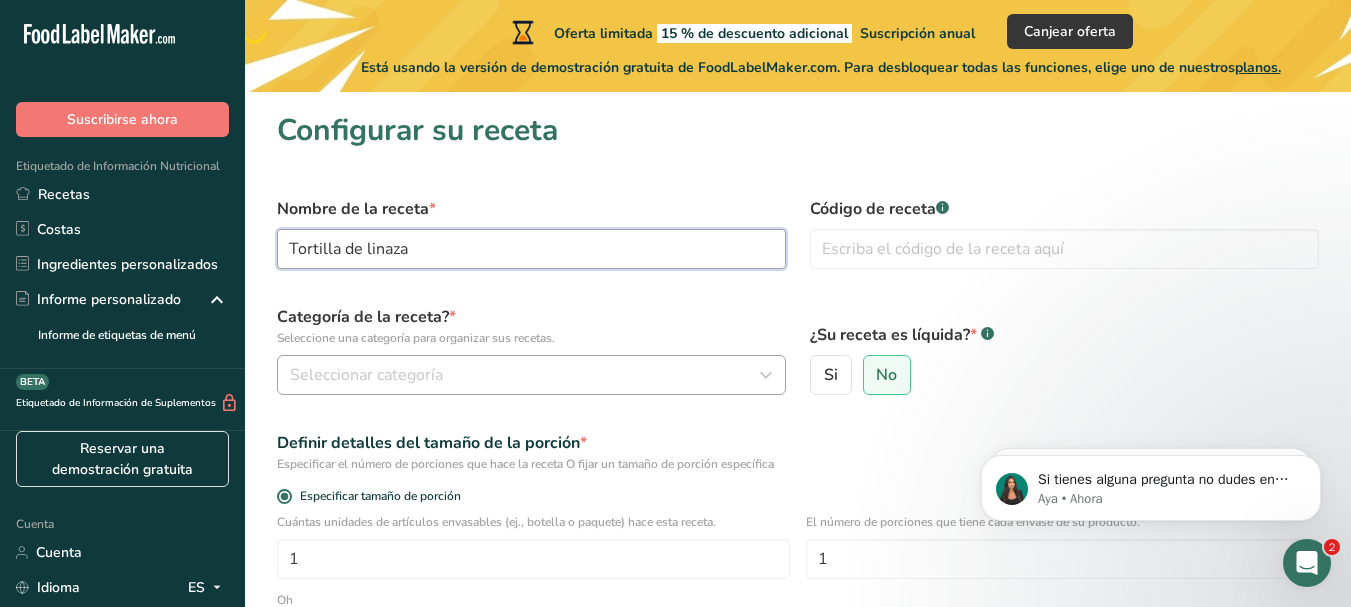 type on "Tortilla de linaza" 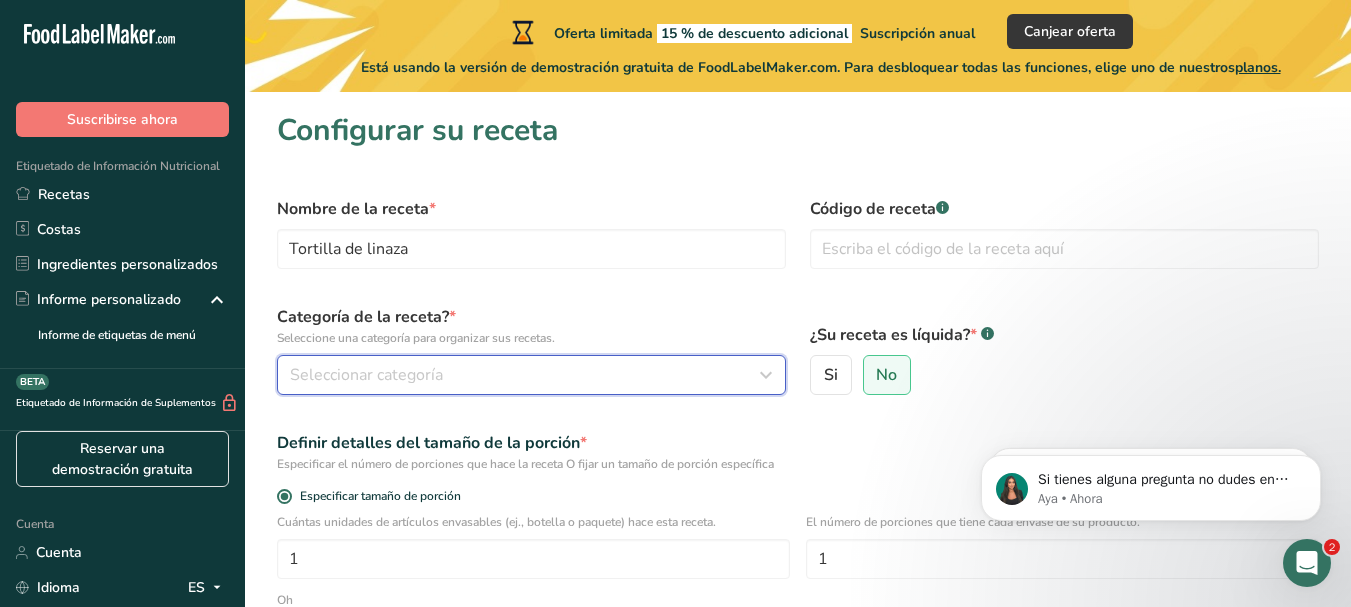click on "Seleccionar categoría" at bounding box center [531, 375] 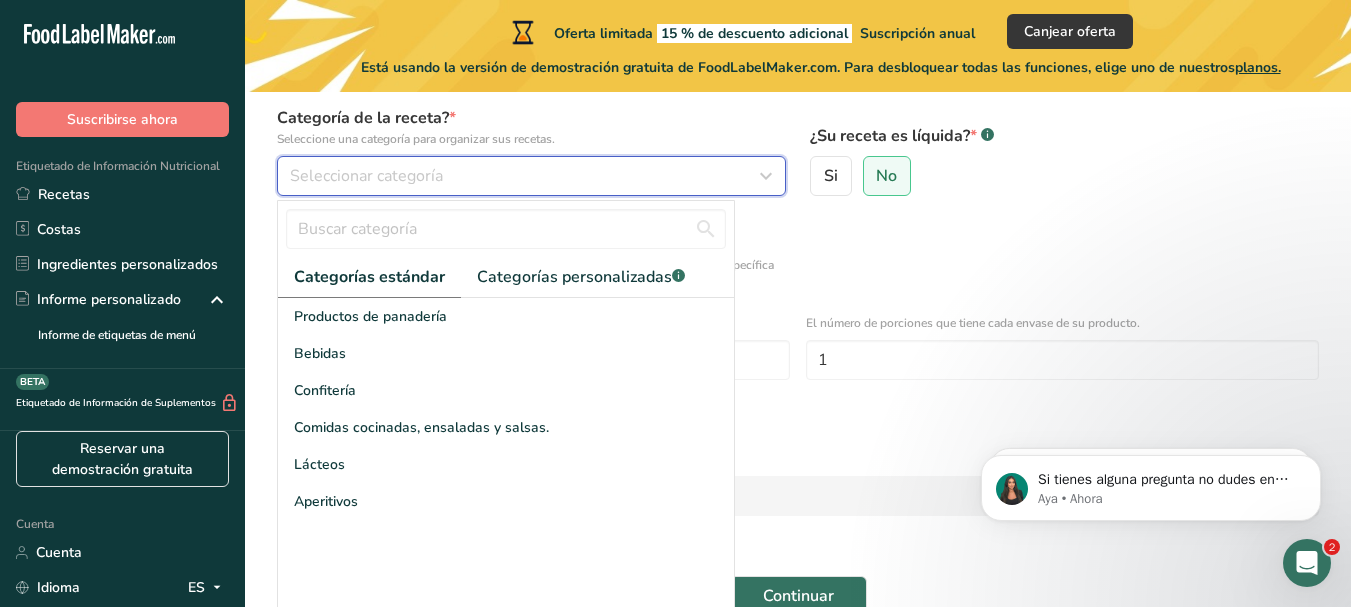 scroll, scrollTop: 193, scrollLeft: 0, axis: vertical 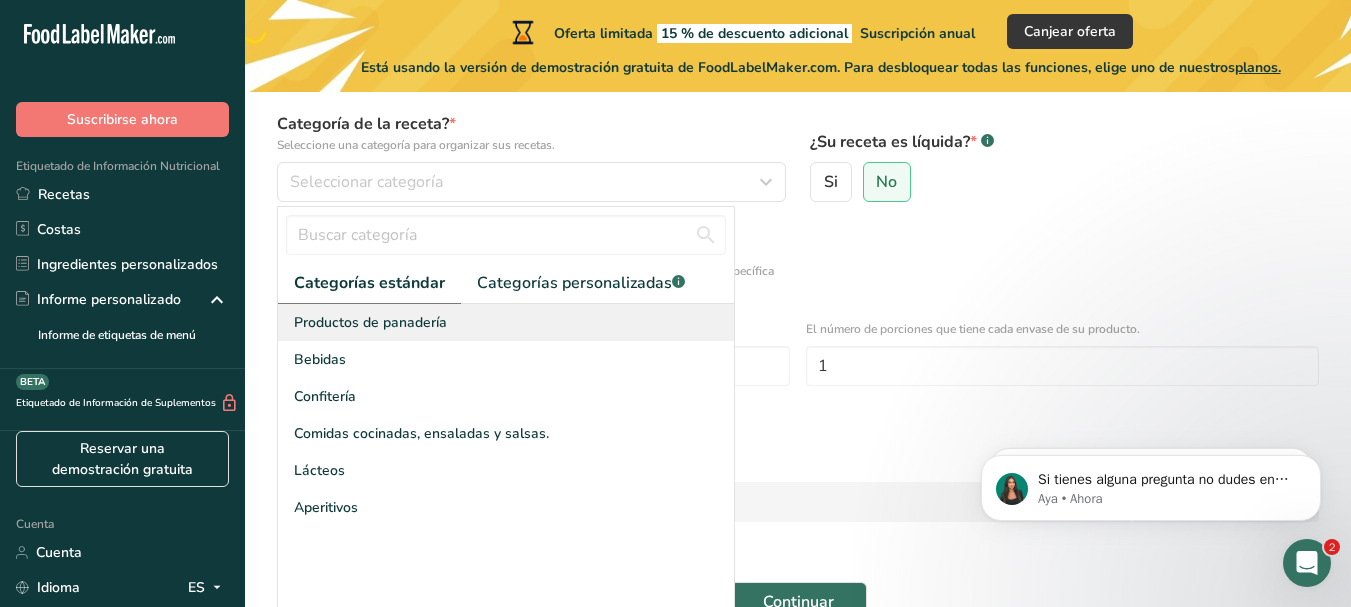 click on "Productos de panadería" at bounding box center (506, 322) 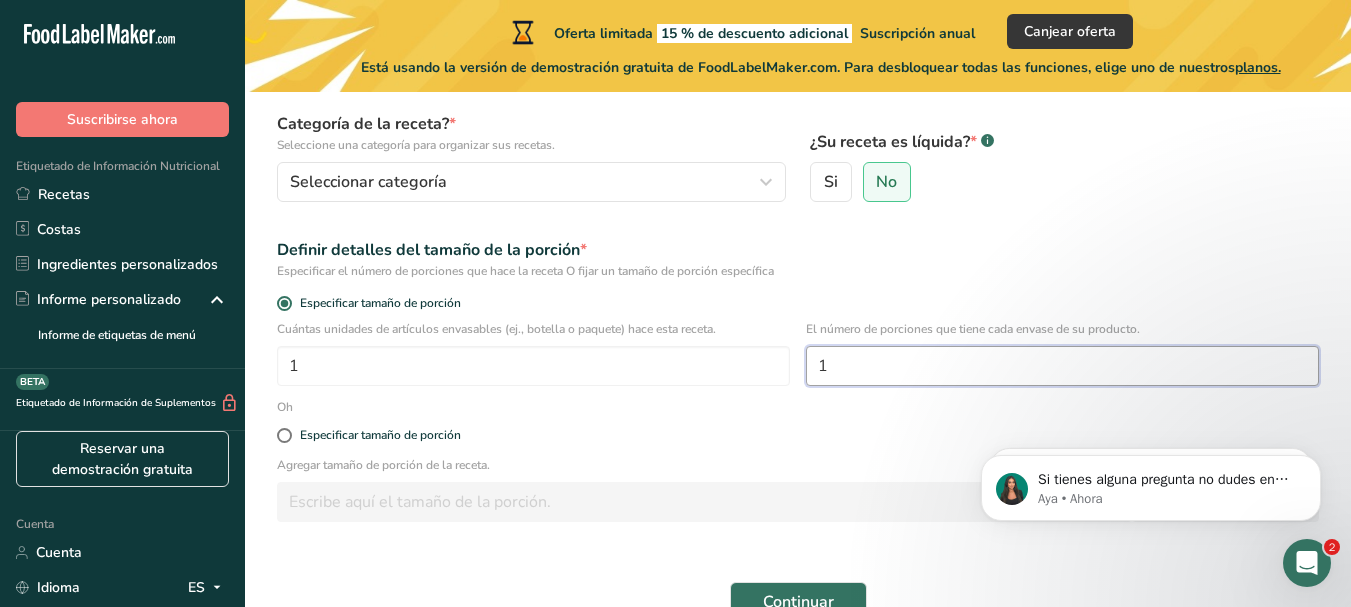 drag, startPoint x: 869, startPoint y: 371, endPoint x: 770, endPoint y: 389, distance: 100.62306 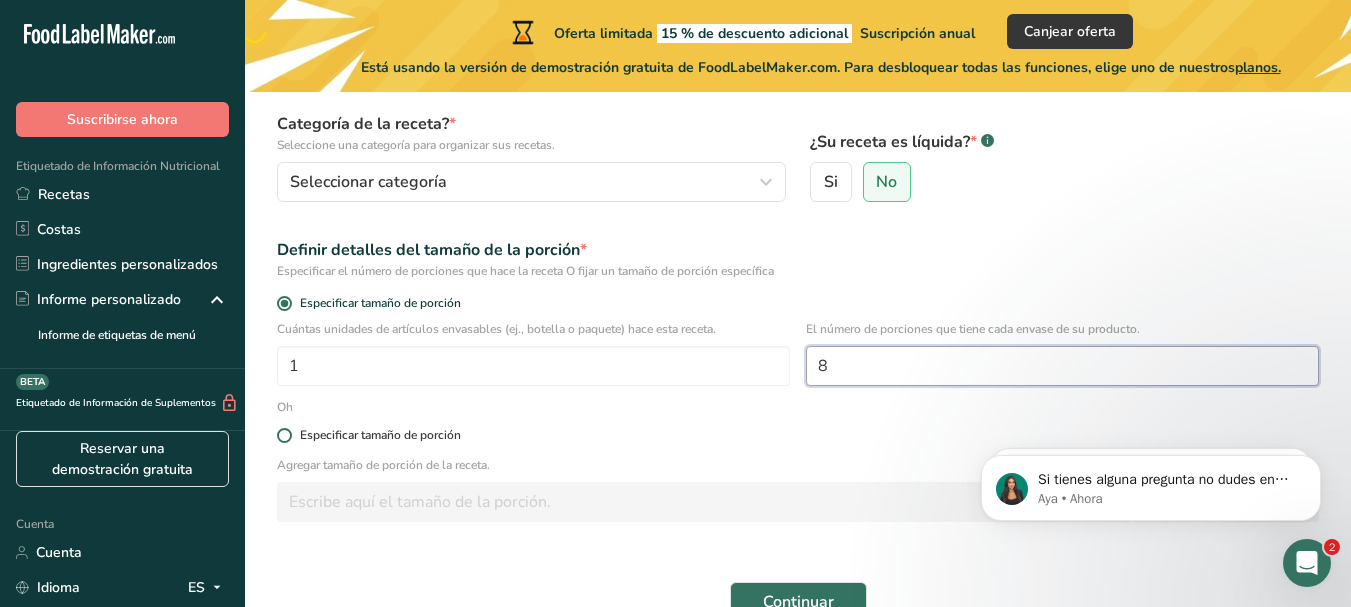 type on "8" 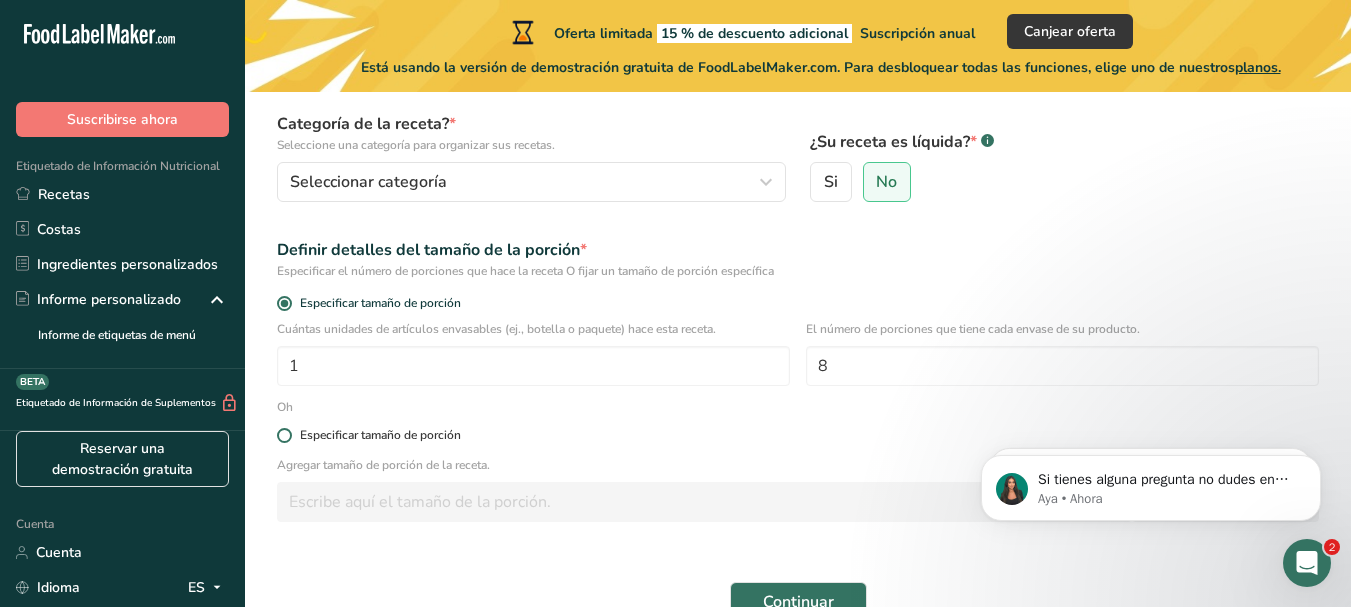 click on "Especificar tamaño de porción" at bounding box center (798, 435) 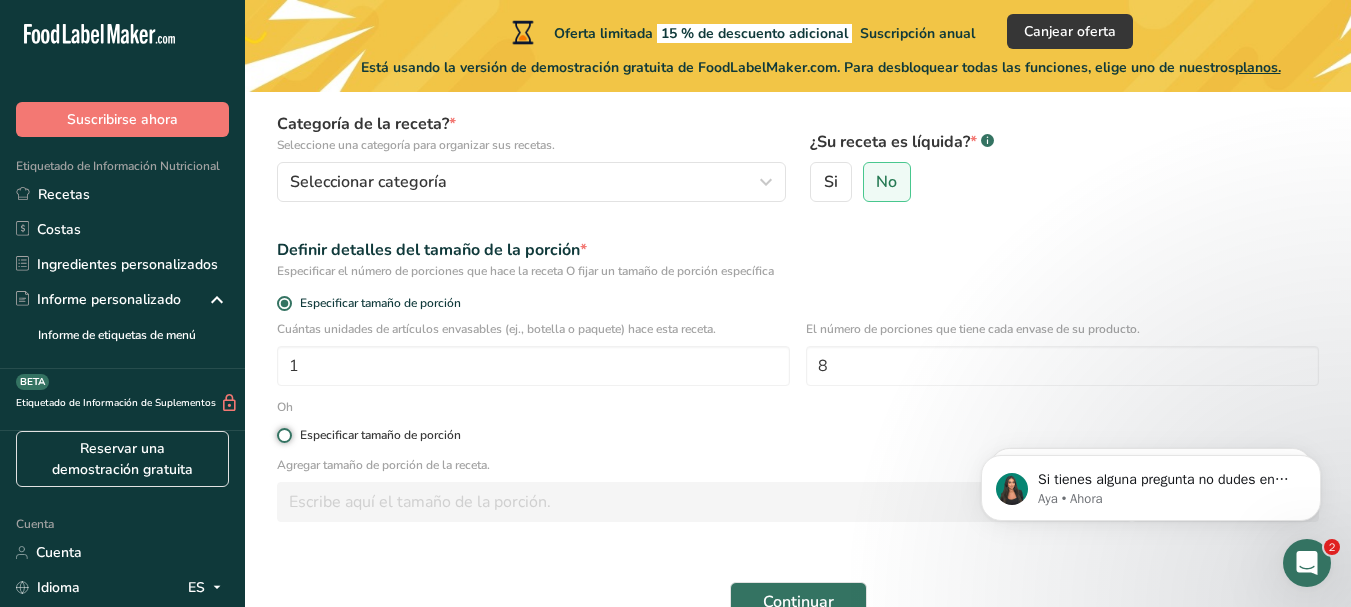 click on "Especificar tamaño de porción" at bounding box center [283, 435] 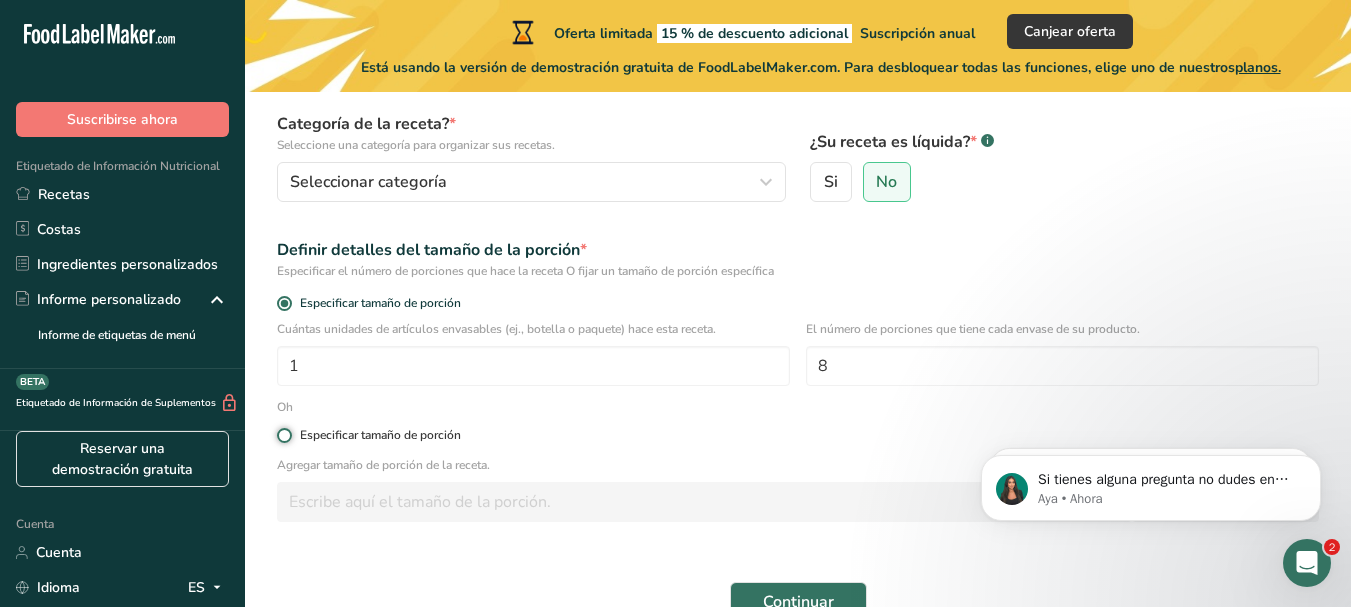 radio on "true" 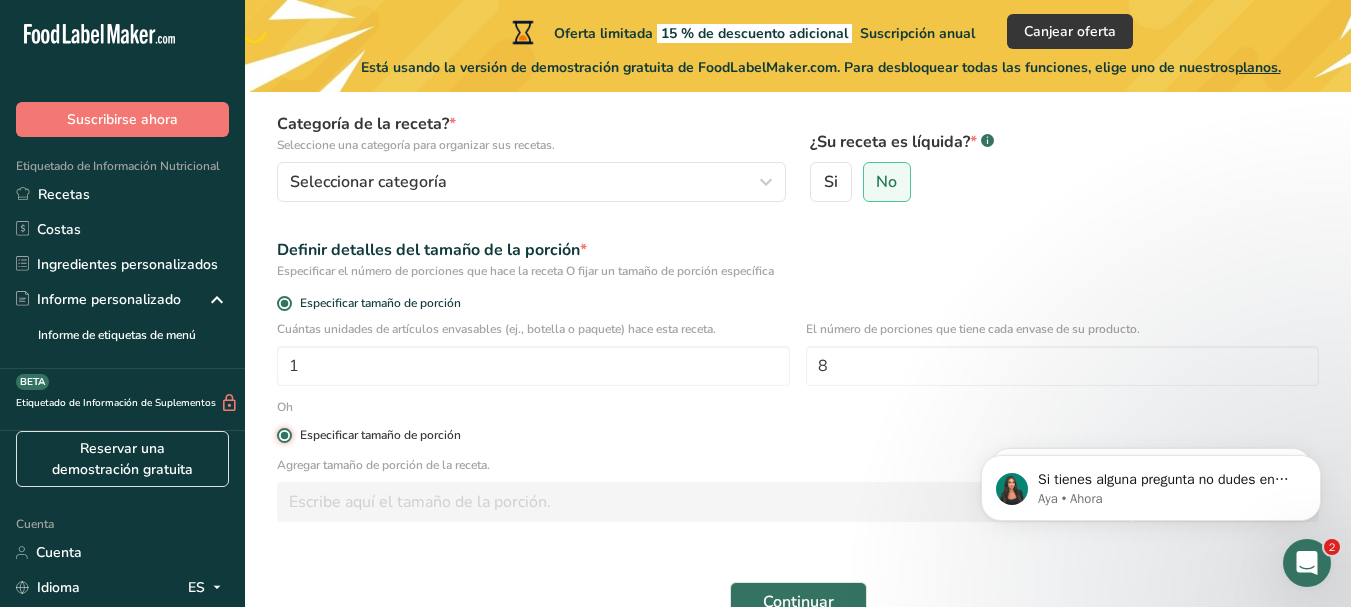 radio on "false" 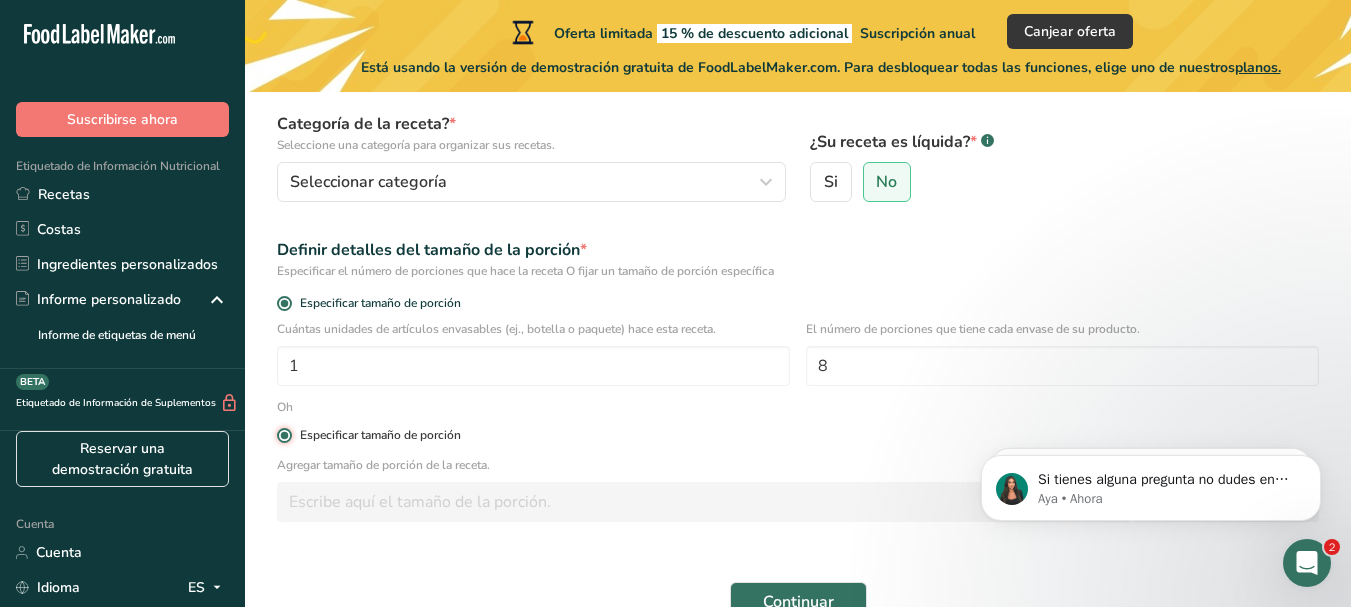 type 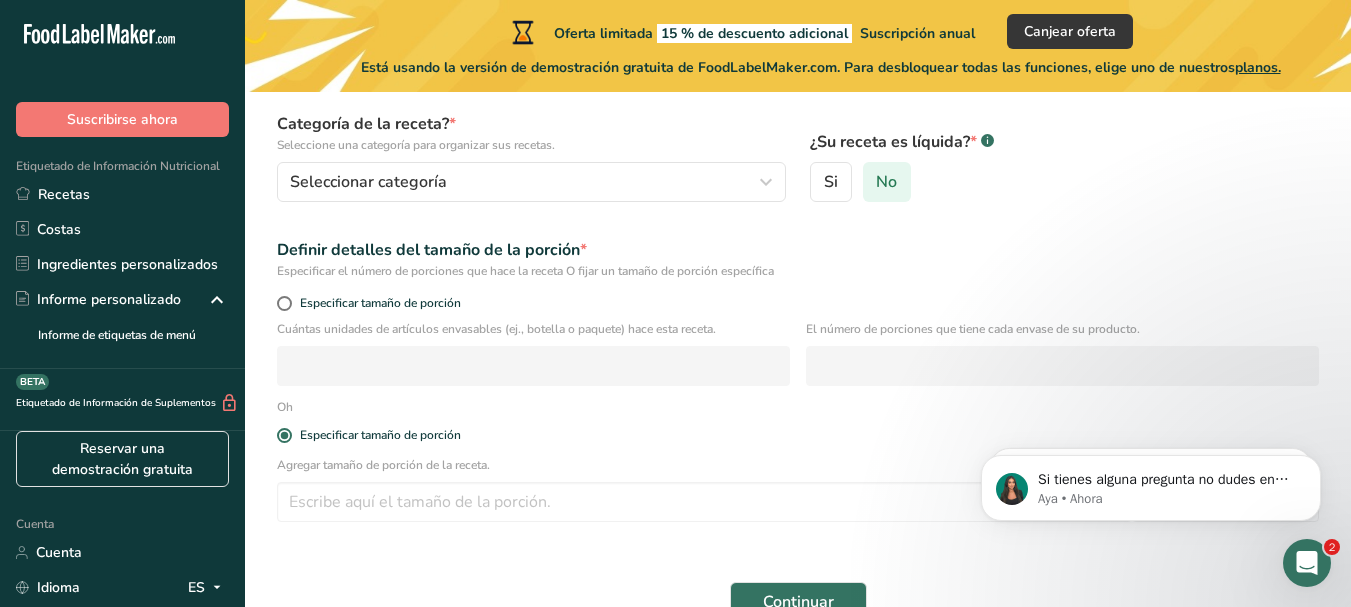 drag, startPoint x: 284, startPoint y: 303, endPoint x: 897, endPoint y: 196, distance: 622.26843 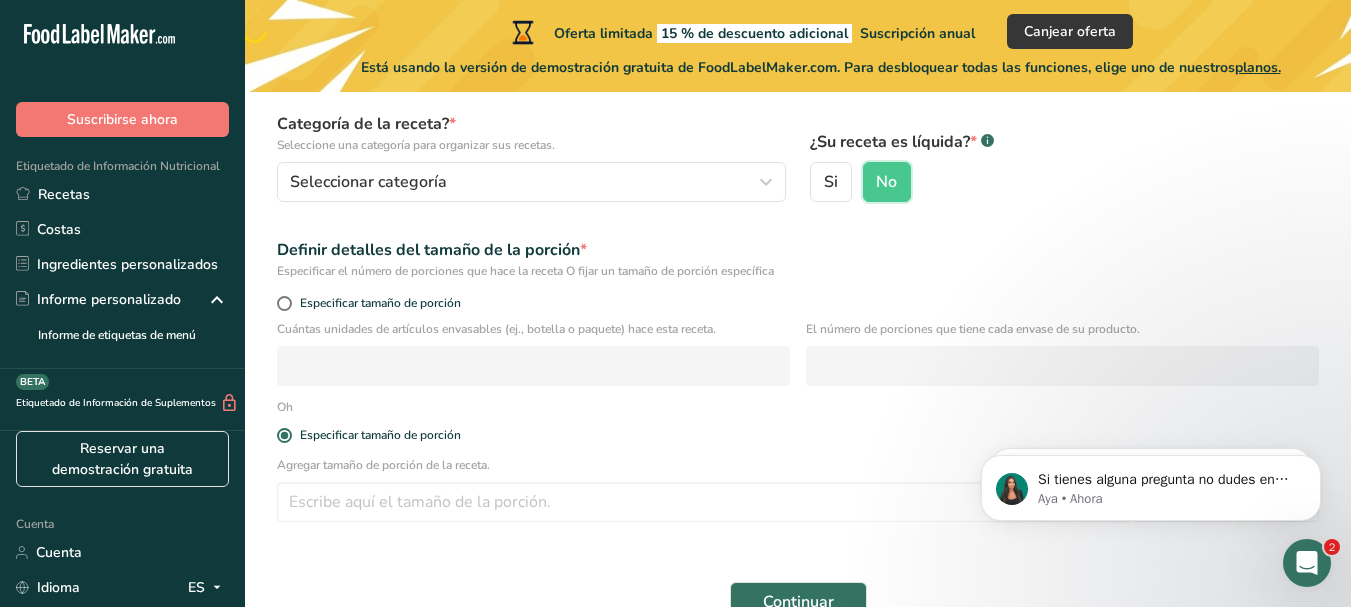 click on "Definir detalles del tamaño de la porción  *
Especificar el número de porciones que hace la receta O fijar un tamaño de porción específica" at bounding box center [798, 259] 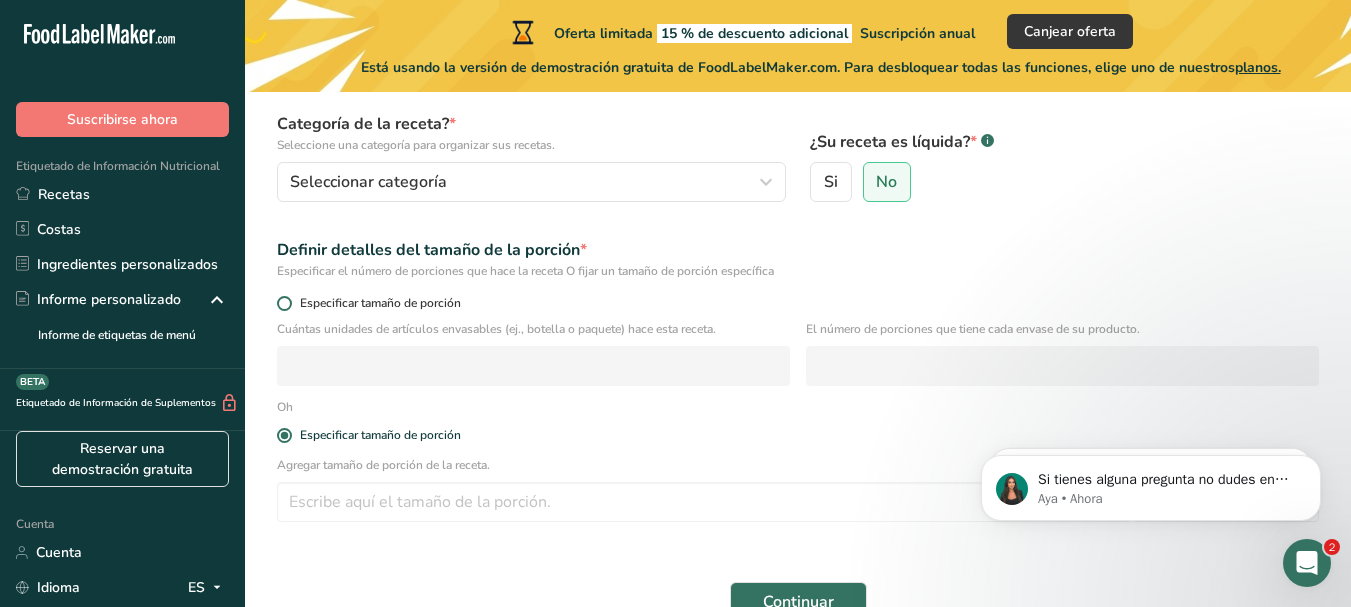 click on "Especificar tamaño de porción" at bounding box center [380, 303] 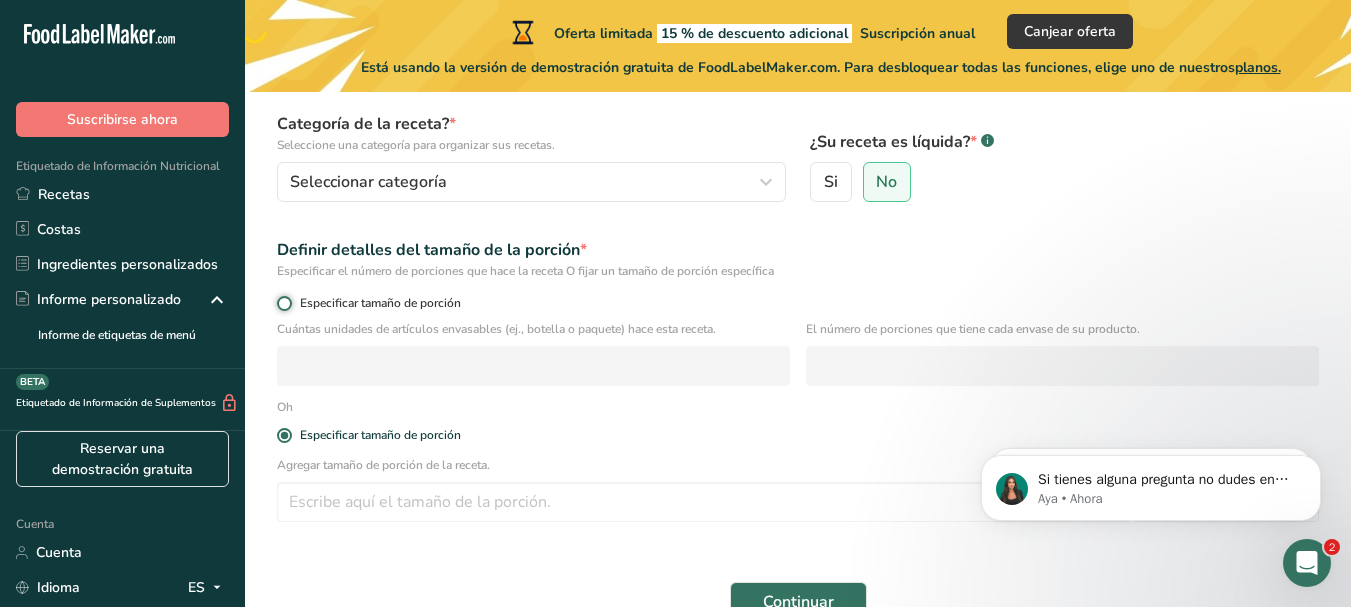 click on "Especificar tamaño de porción" at bounding box center [283, 303] 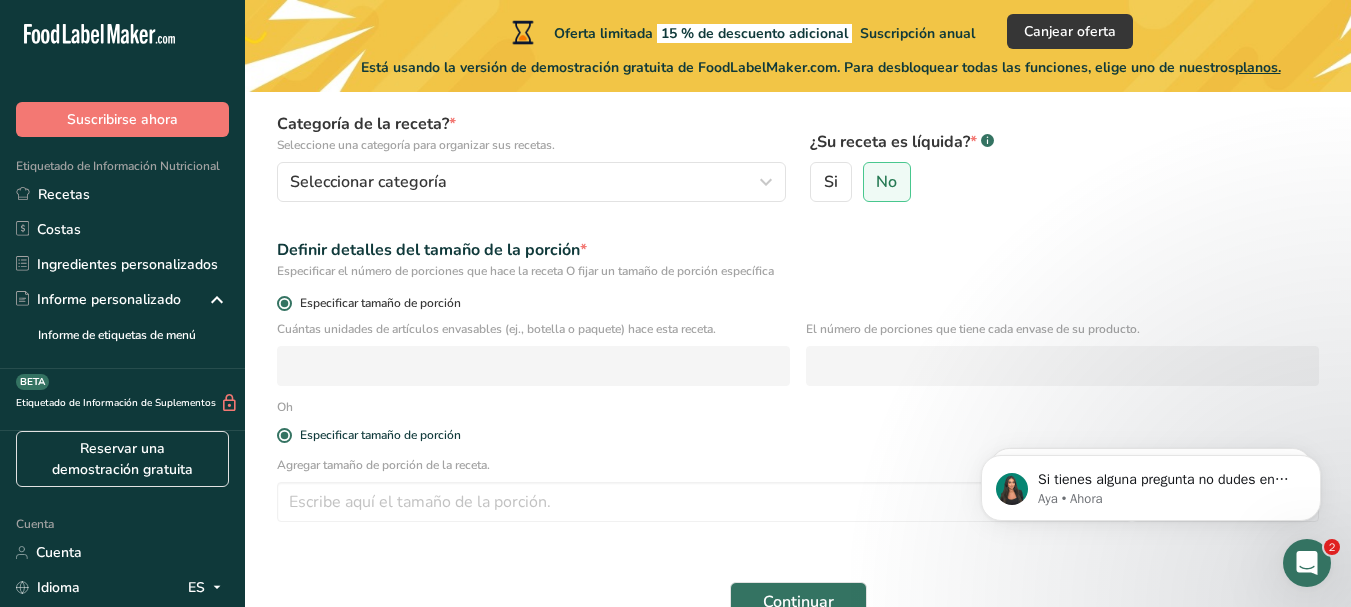 radio on "false" 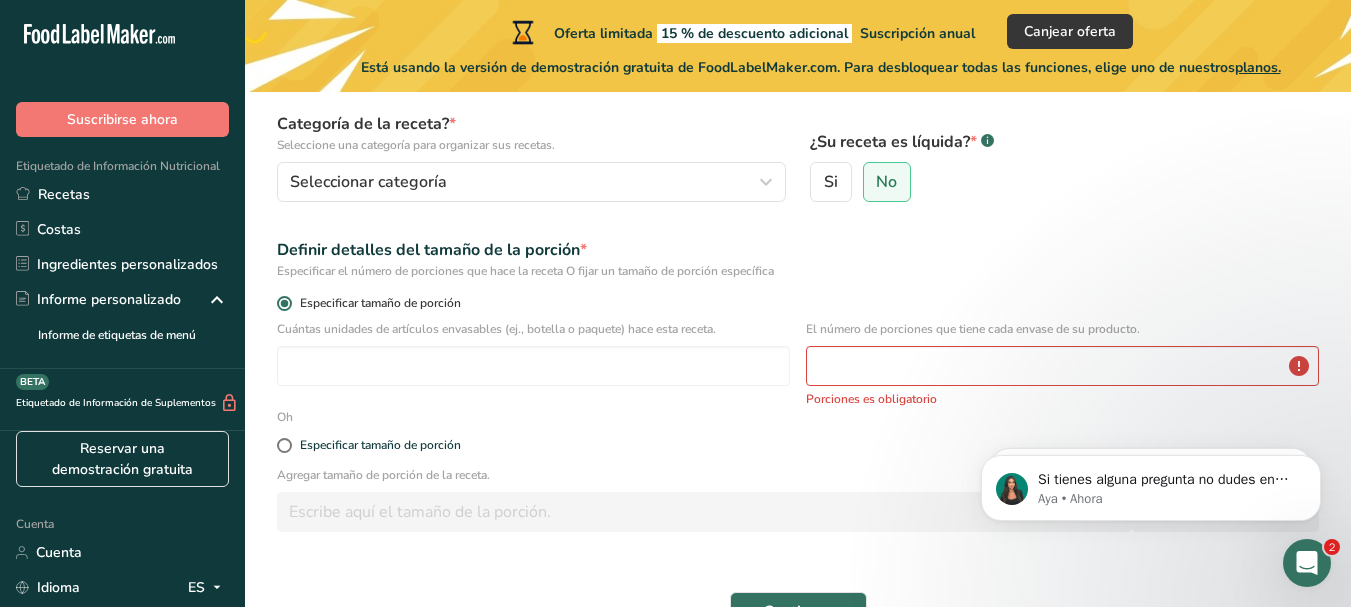 click on "Especificar tamaño de porción" at bounding box center [380, 303] 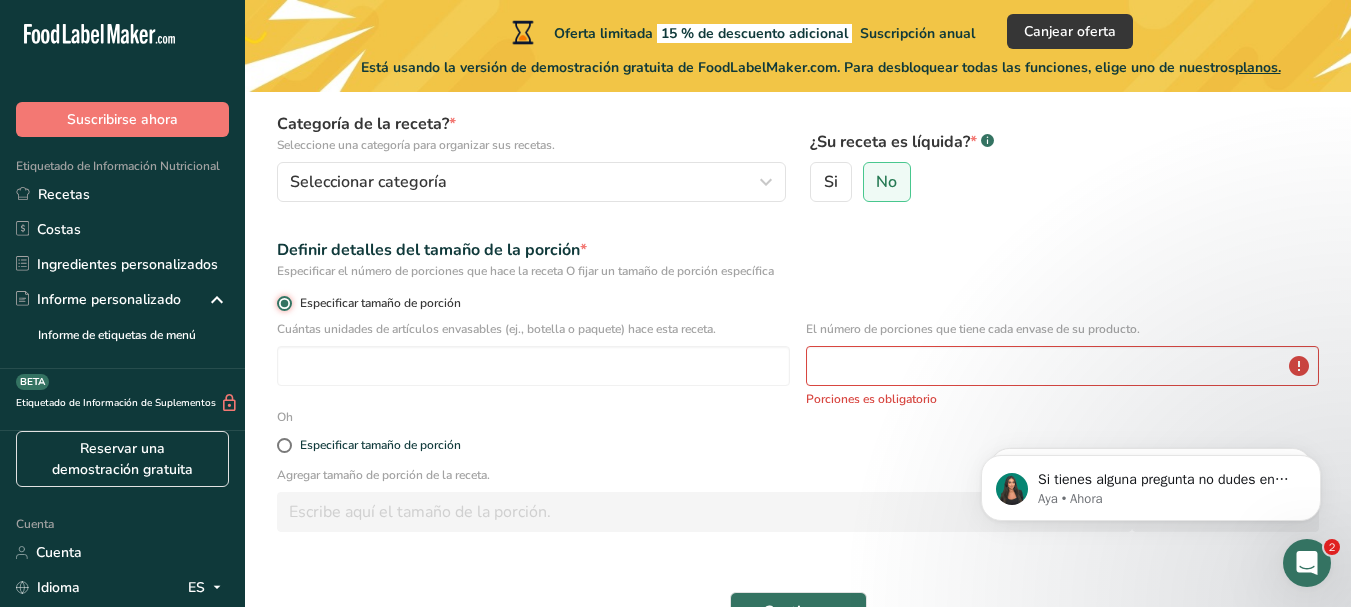 click on "Especificar tamaño de porción" at bounding box center [283, 303] 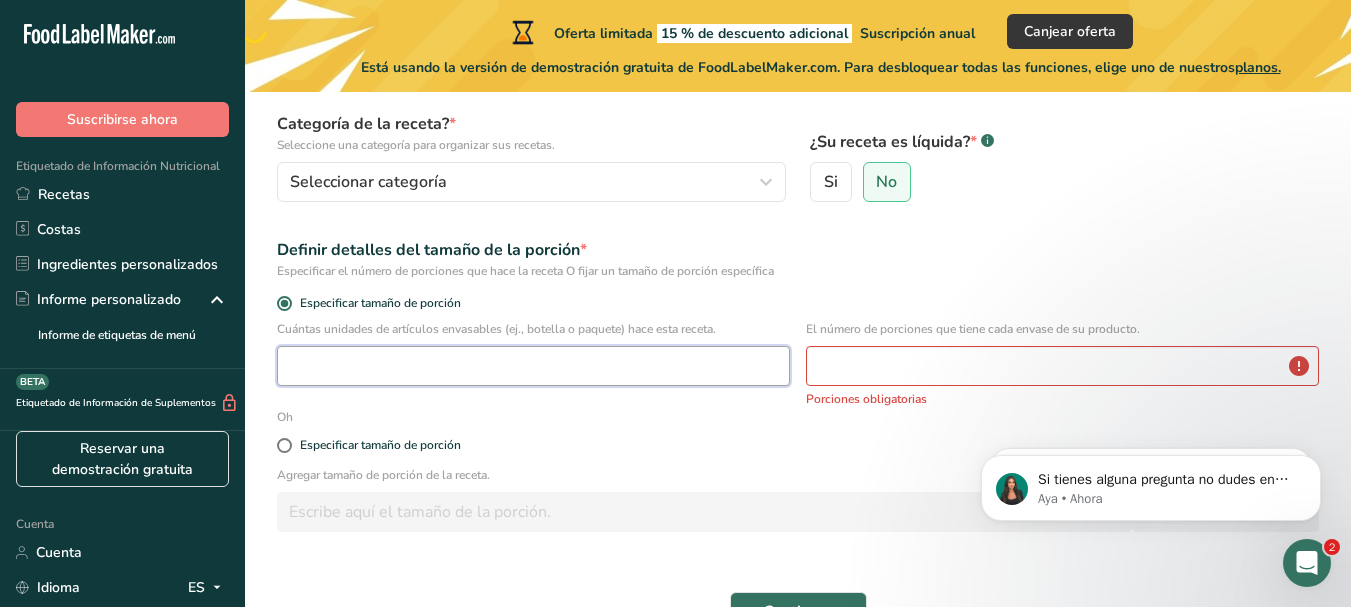 click at bounding box center (533, 366) 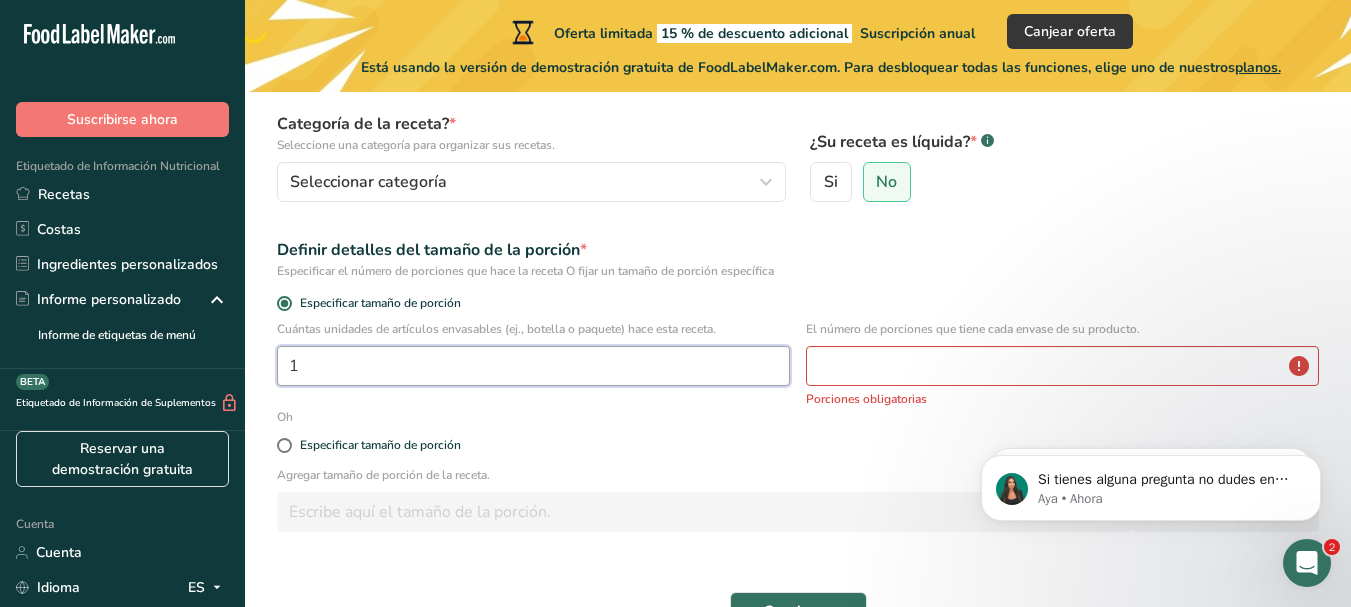 type on "1" 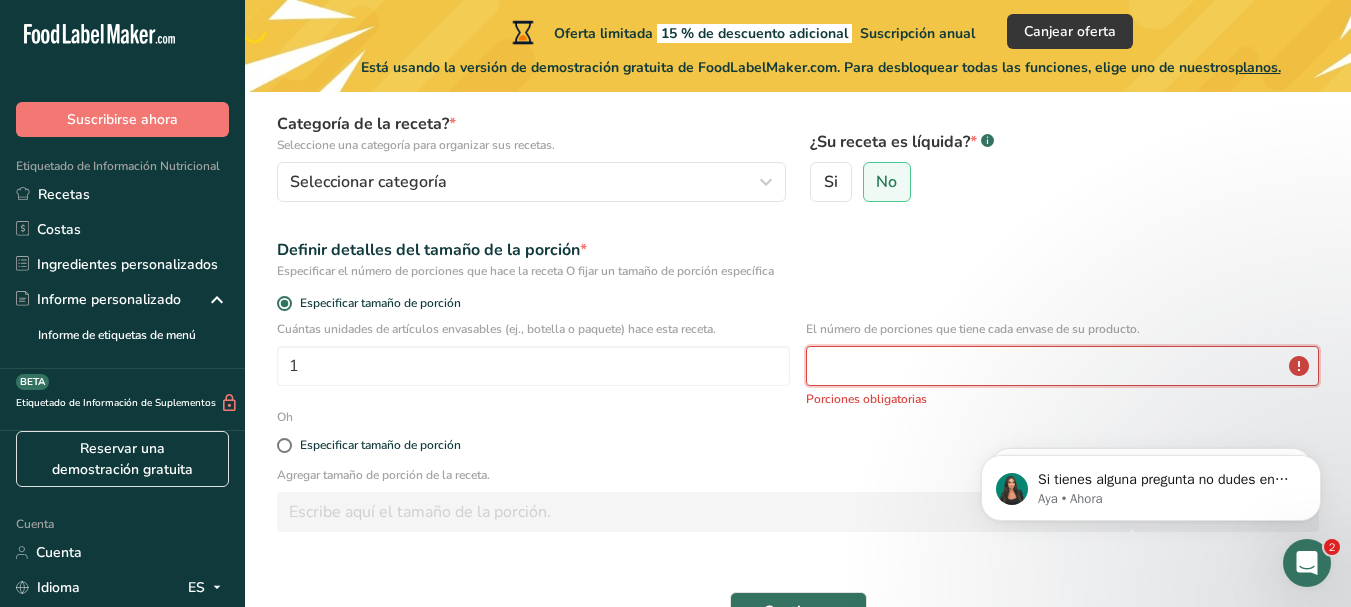 click at bounding box center (1062, 366) 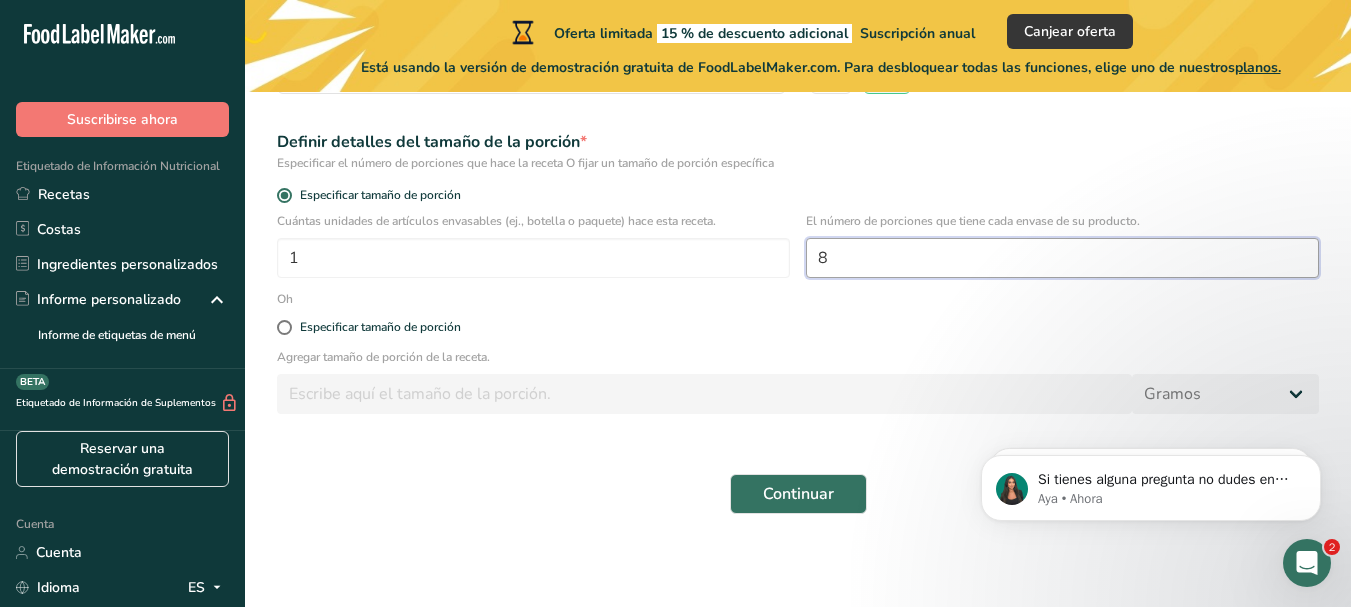 scroll, scrollTop: 304, scrollLeft: 0, axis: vertical 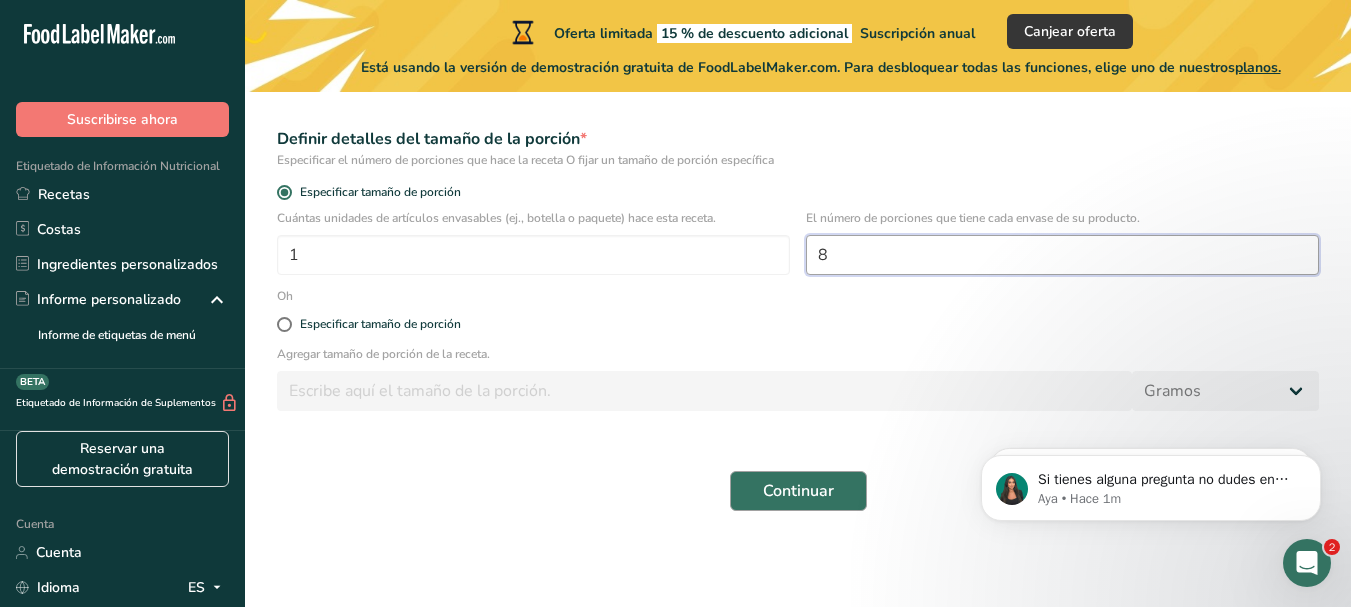 type on "8" 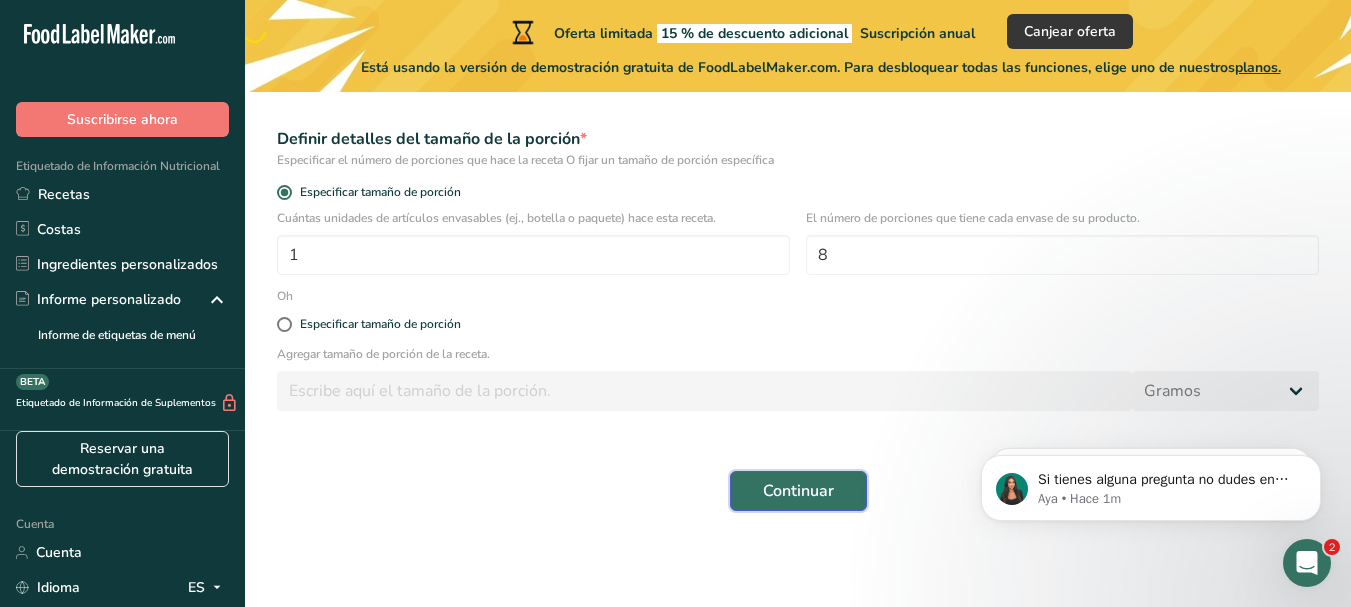 click on "Continuar" at bounding box center [798, 491] 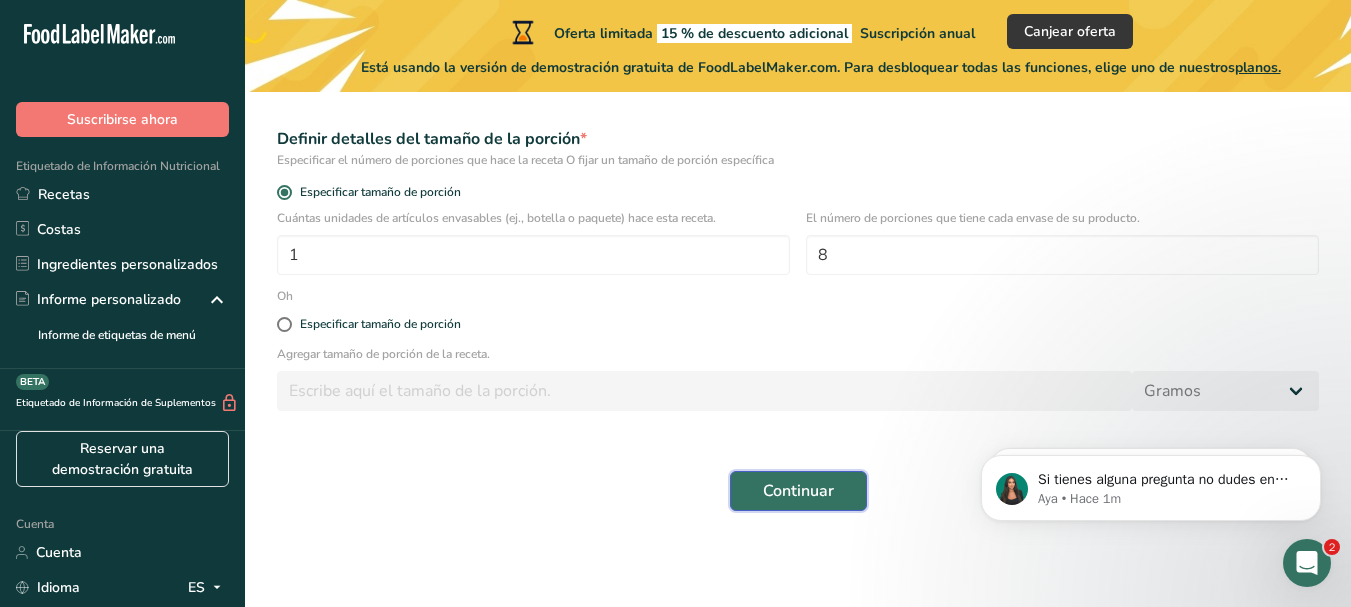 click on "Continuar" at bounding box center [798, 491] 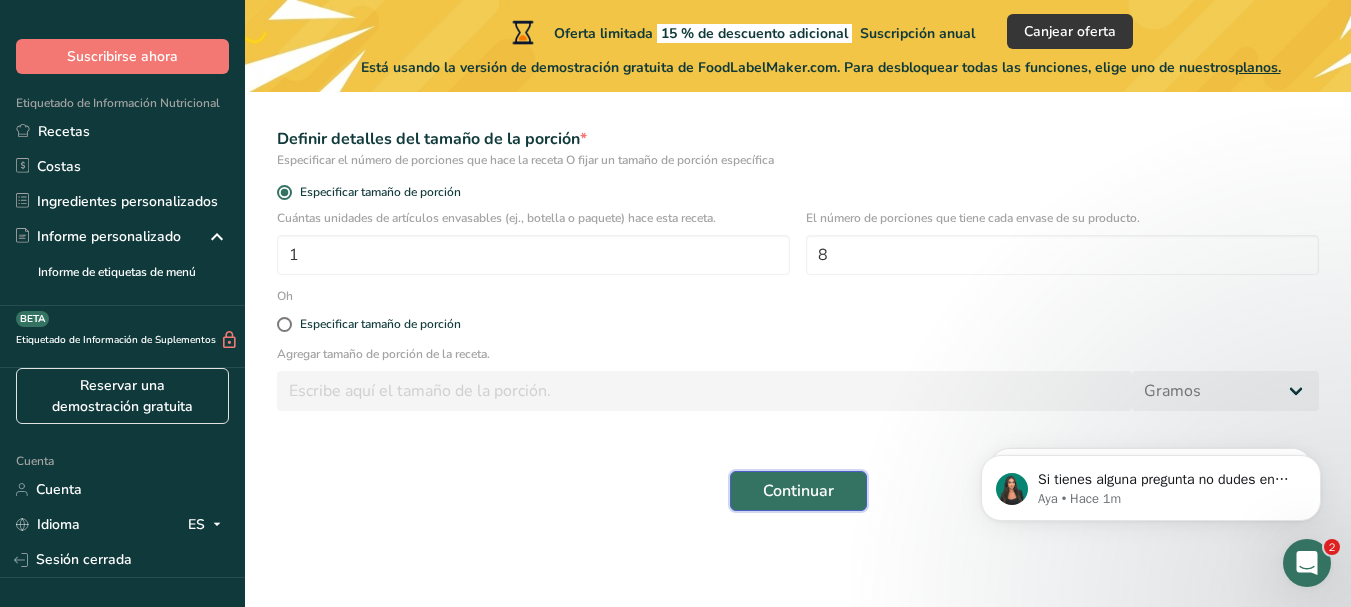 scroll, scrollTop: 54, scrollLeft: 0, axis: vertical 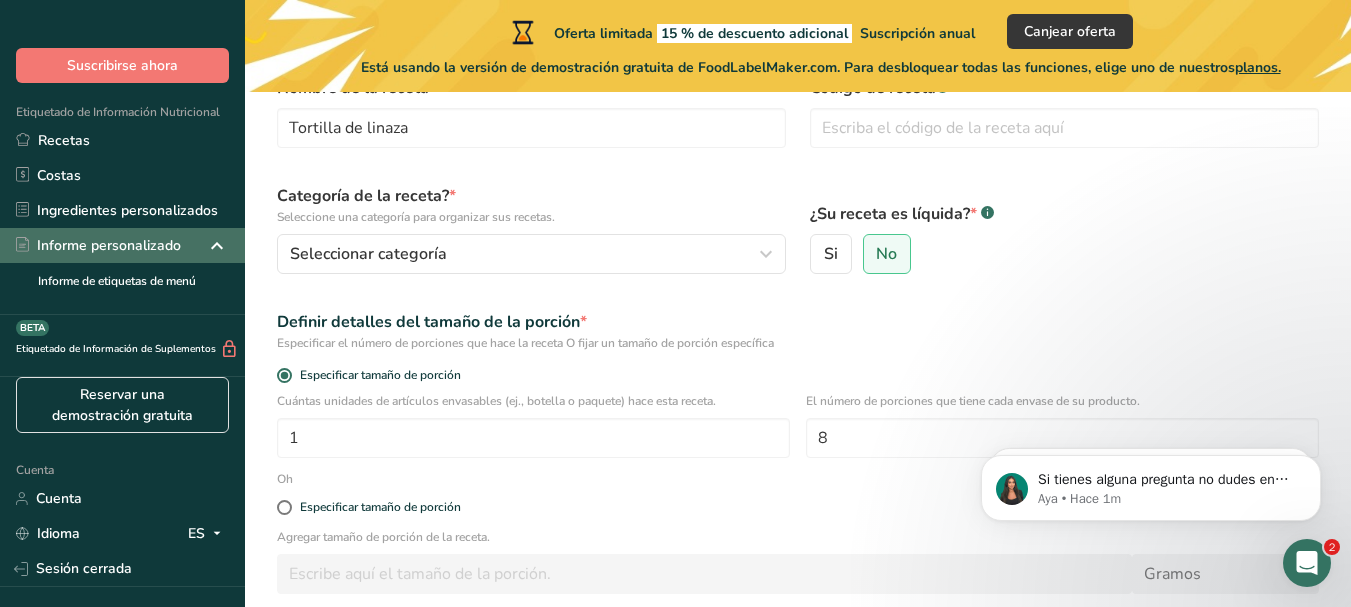 click at bounding box center (217, 246) 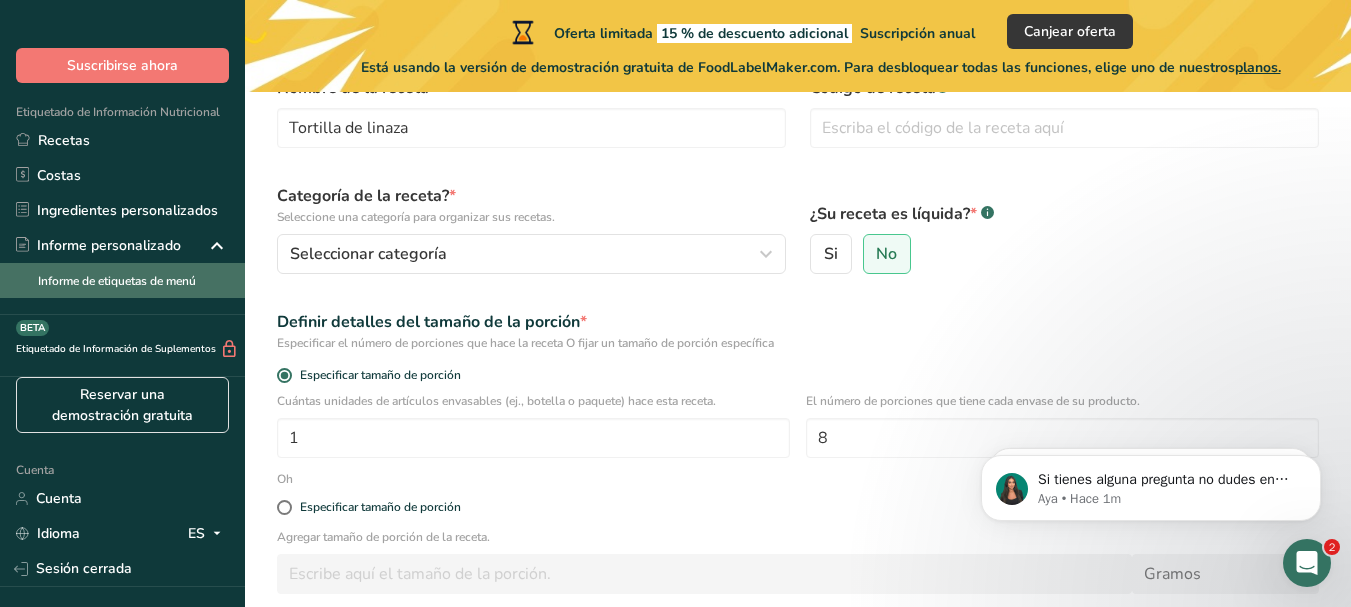 click on "Informe de etiquetas de menú" at bounding box center [117, 281] 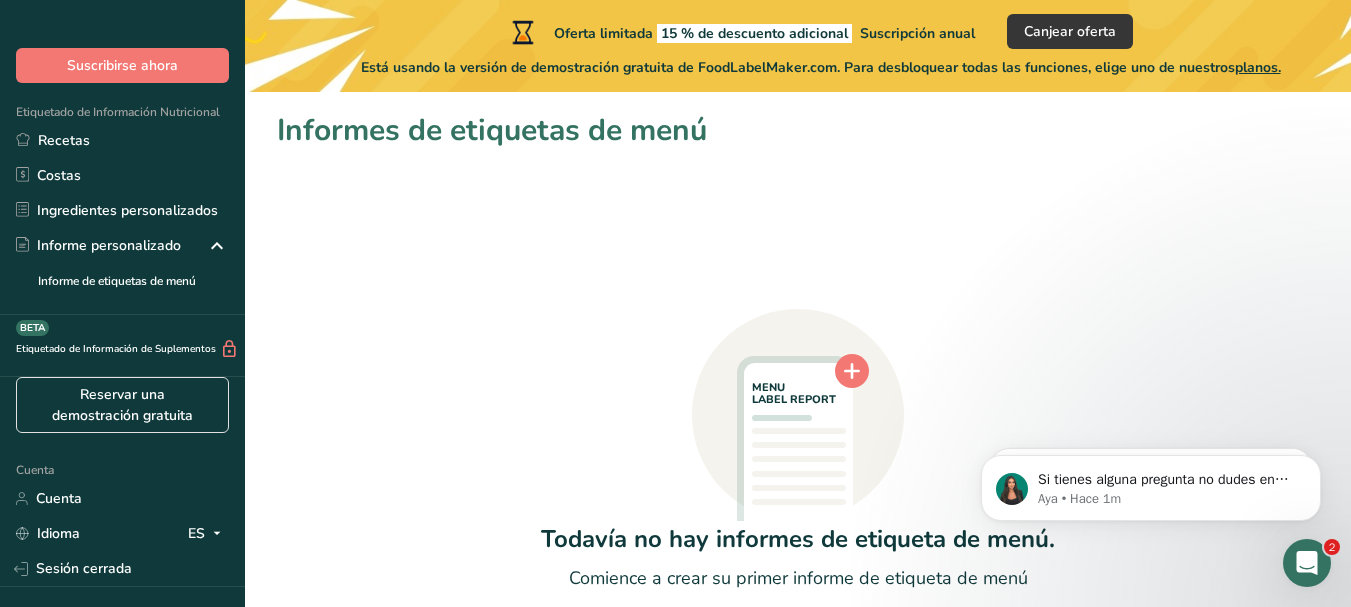 scroll, scrollTop: 137, scrollLeft: 0, axis: vertical 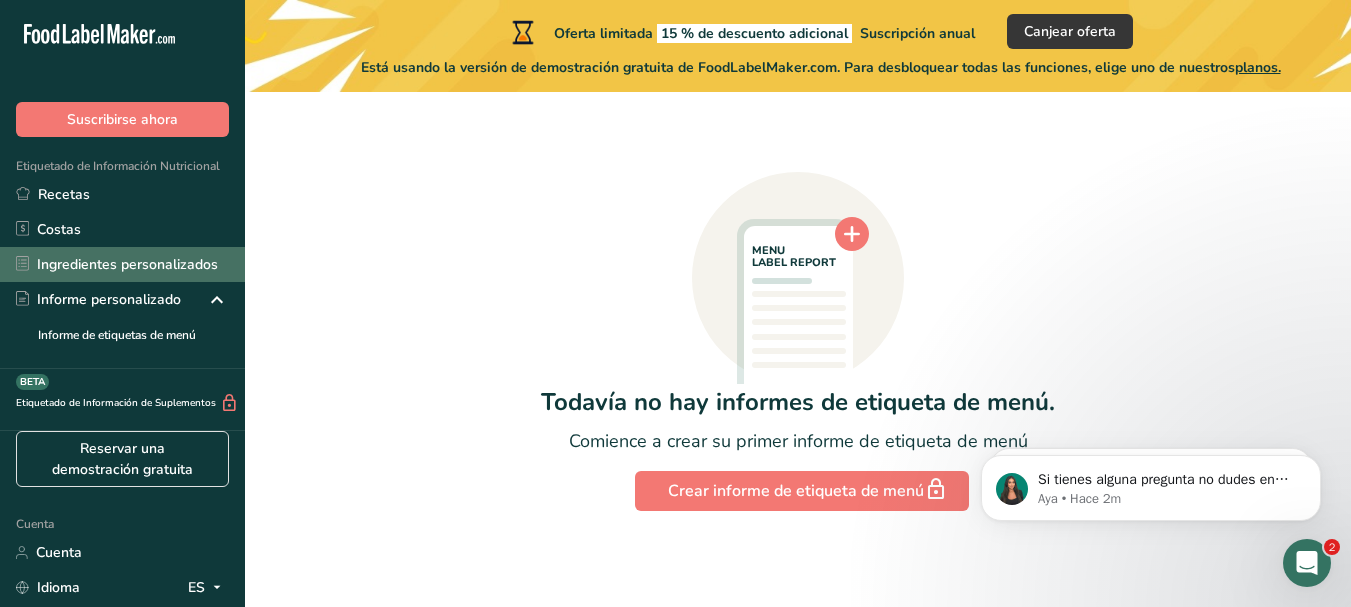 click on "Ingredientes personalizados" at bounding box center (127, 264) 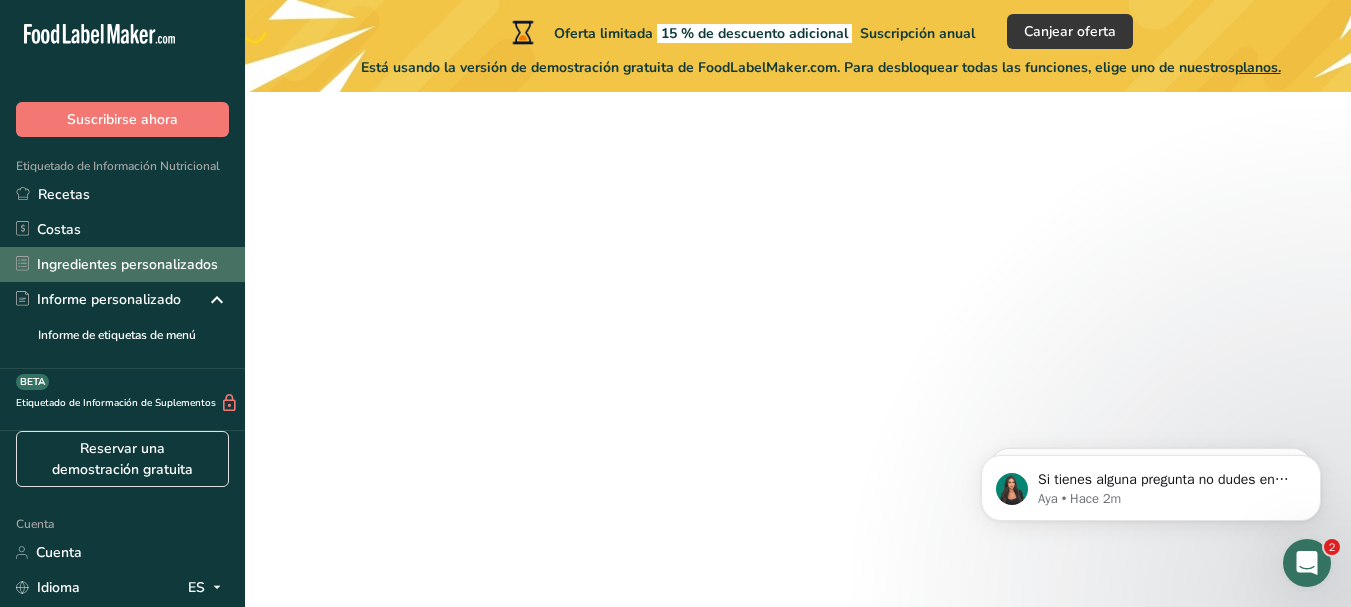 scroll, scrollTop: 0, scrollLeft: 0, axis: both 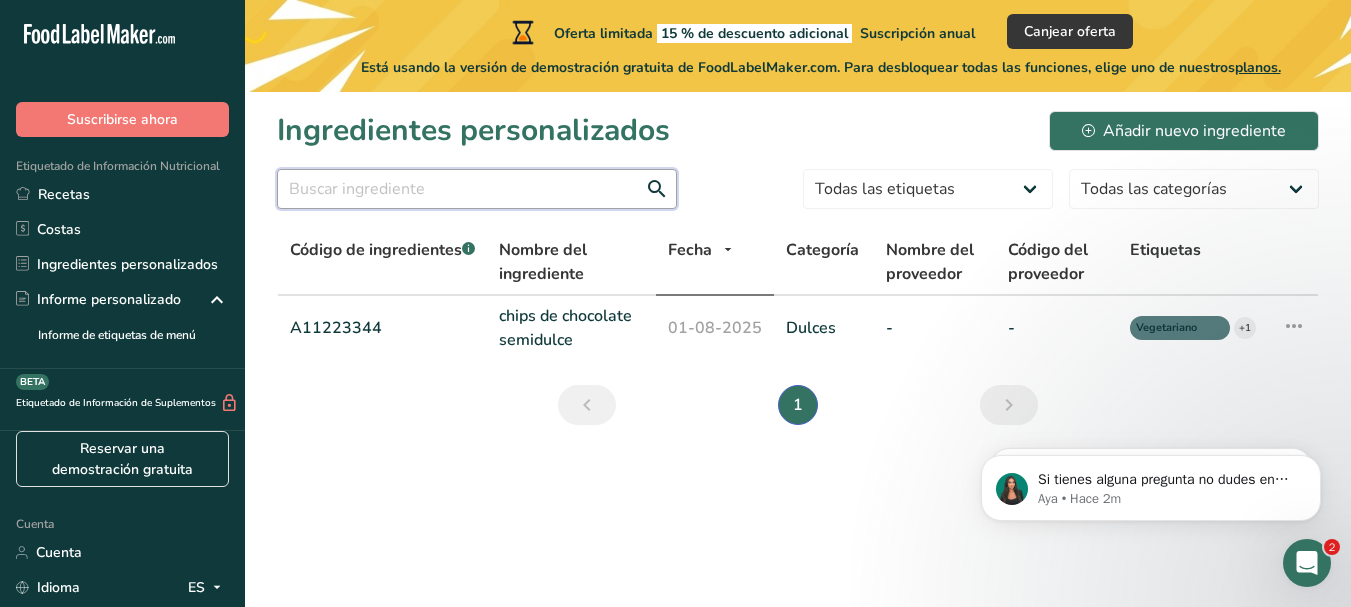 click at bounding box center (477, 189) 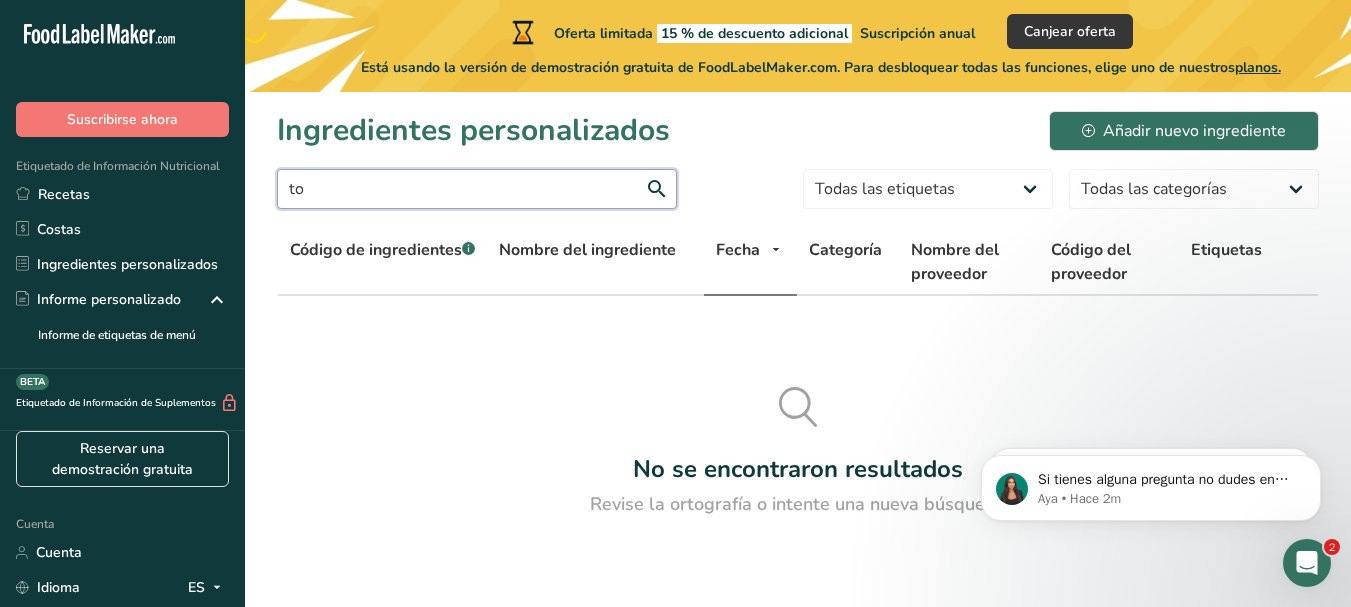 type on "t" 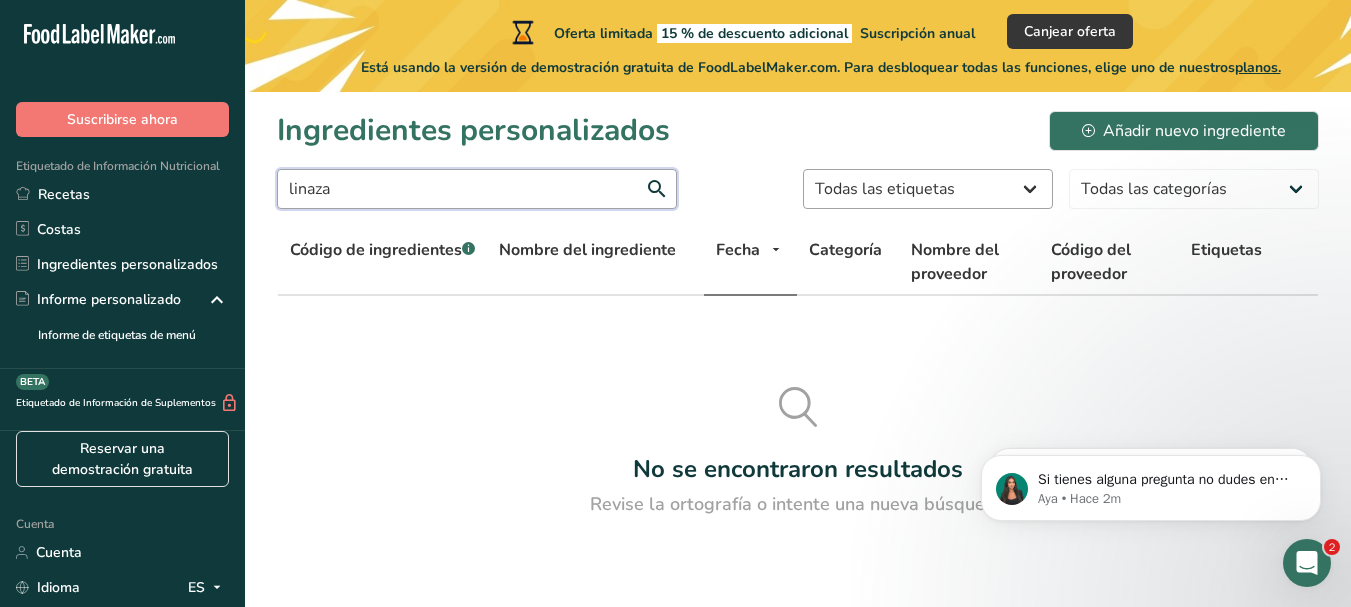 type on "linaza" 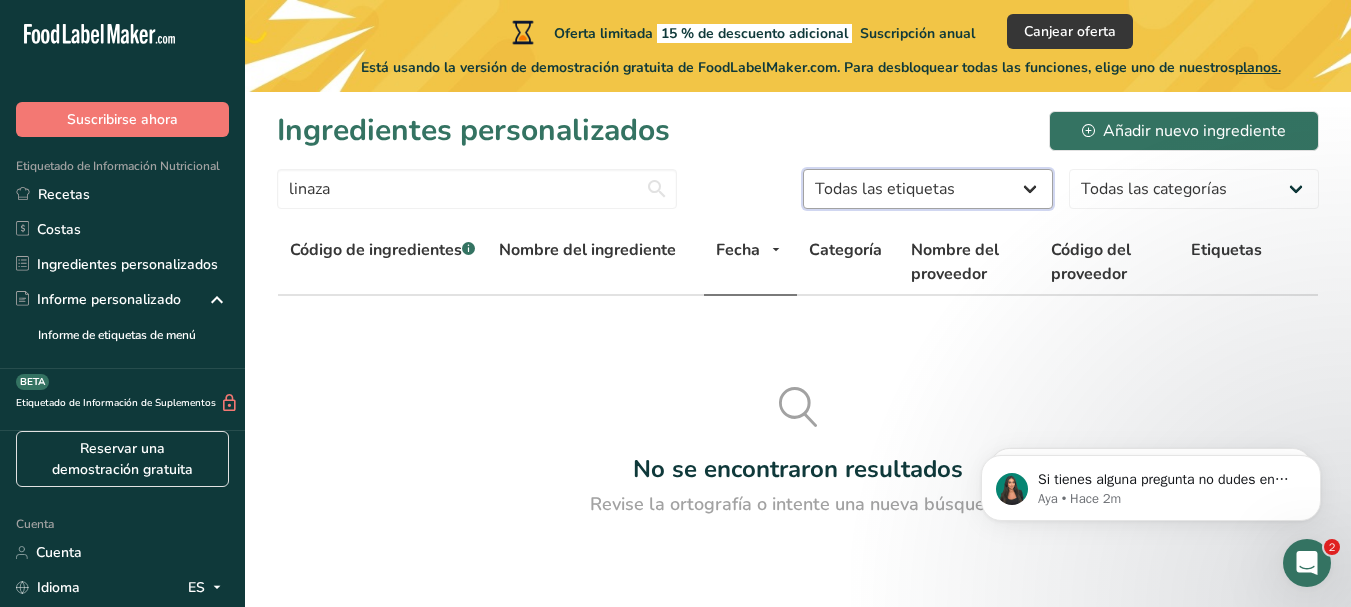click on "Todas las etiquetas
Fuente de antioxidantes
Efecto prebiótico
Fuente de omega 3
Proteína de origen vegetal
Libre de lácteos
Libre de gluten
Vegano
Vegetariano
Libre de soja
Fuente de grasas saludables
Fuente de vitaminas B
Orgánico
Certificado orgánico
Sin OGM
Pareve kosher
Lácteo kosher
Halal
Sin aditivos sintéticos
Etiqueta limpia
Bioingeniería
Apto para dieta cetogénica" at bounding box center (928, 189) 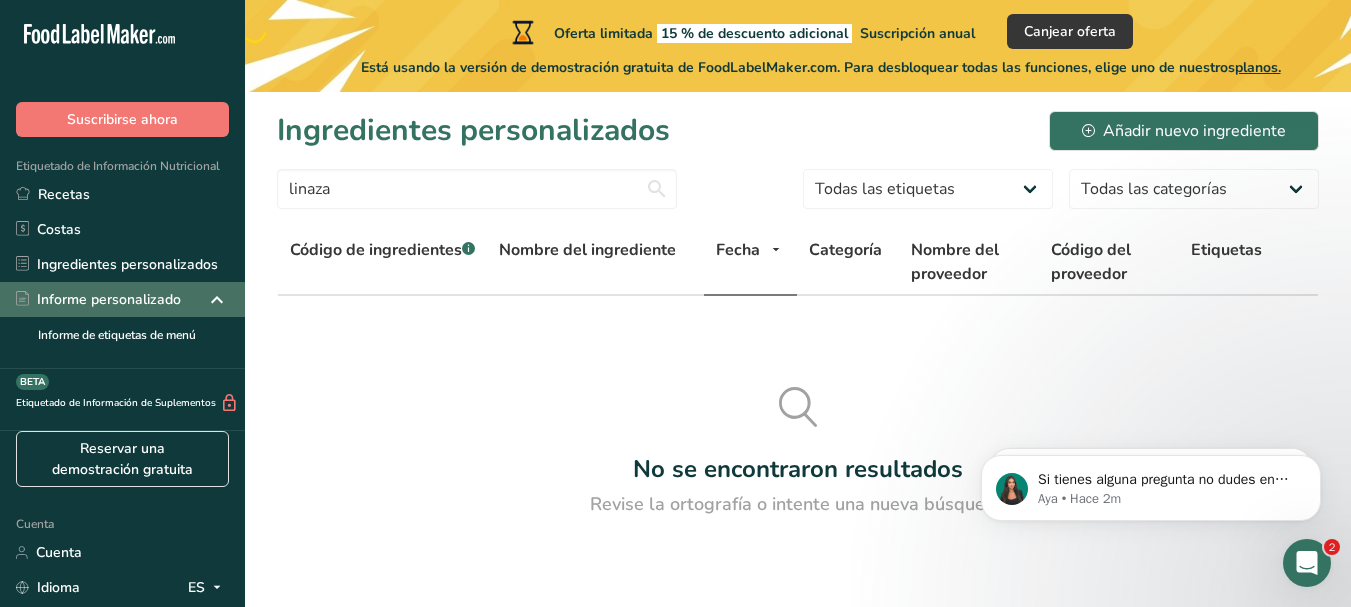 click on "Informe personalizado" at bounding box center [109, 299] 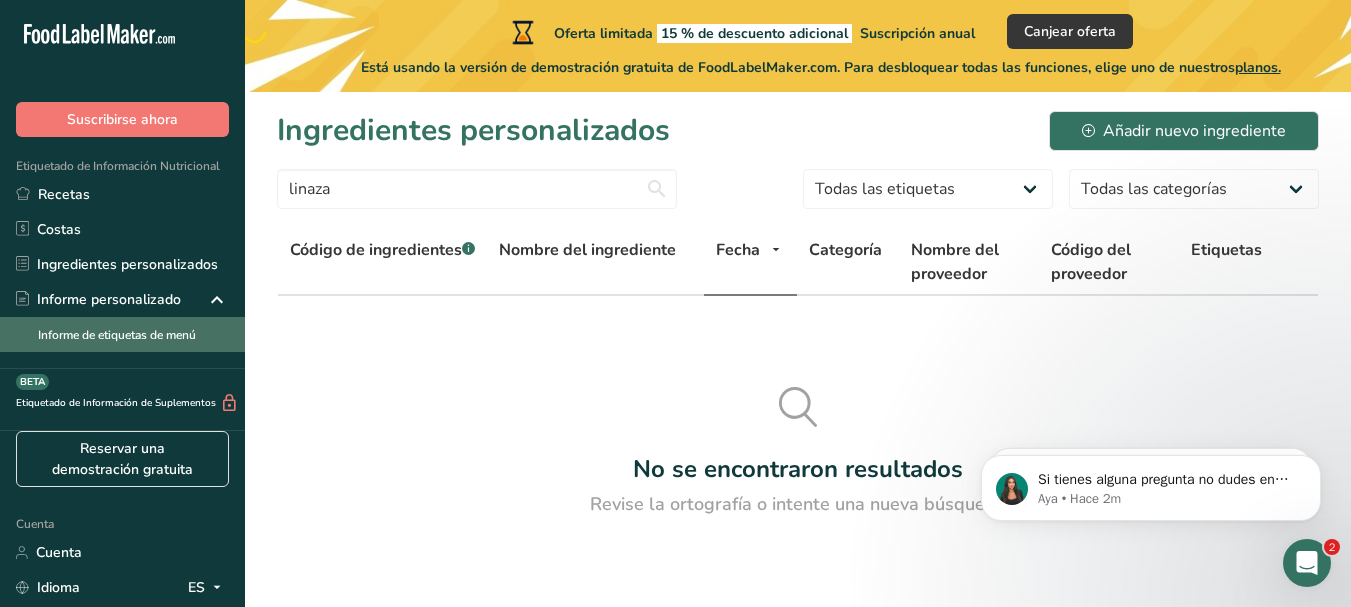 click on "Informe de etiquetas de menú" at bounding box center (117, 335) 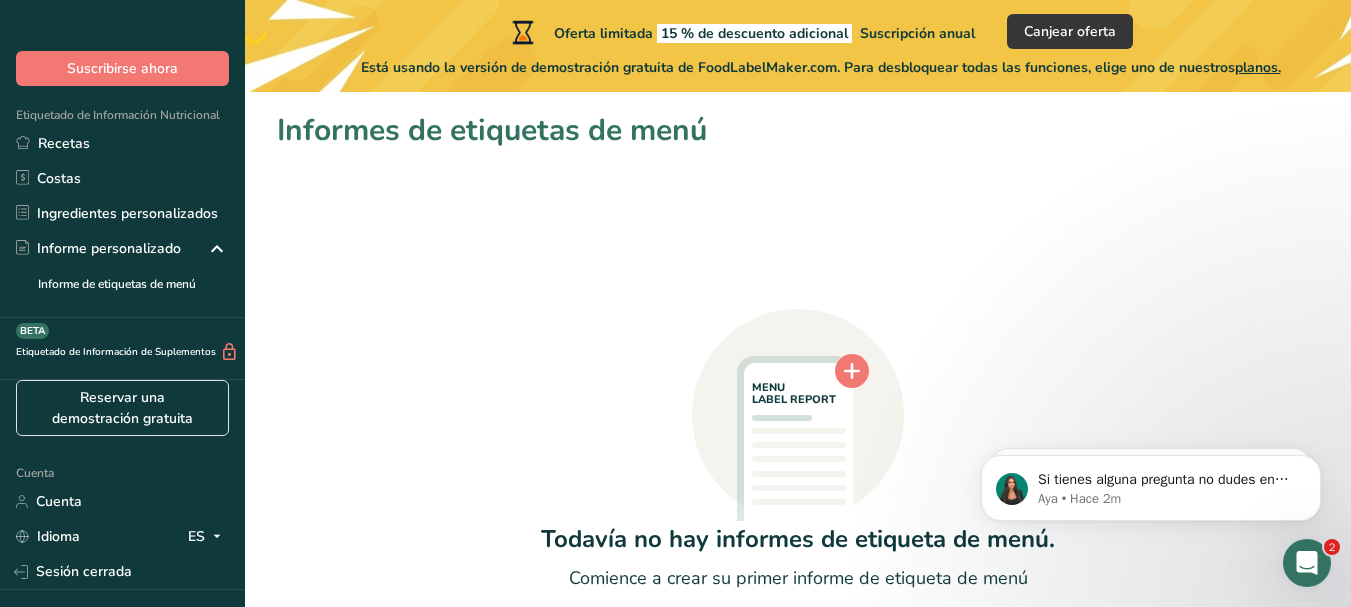 scroll, scrollTop: 0, scrollLeft: 0, axis: both 